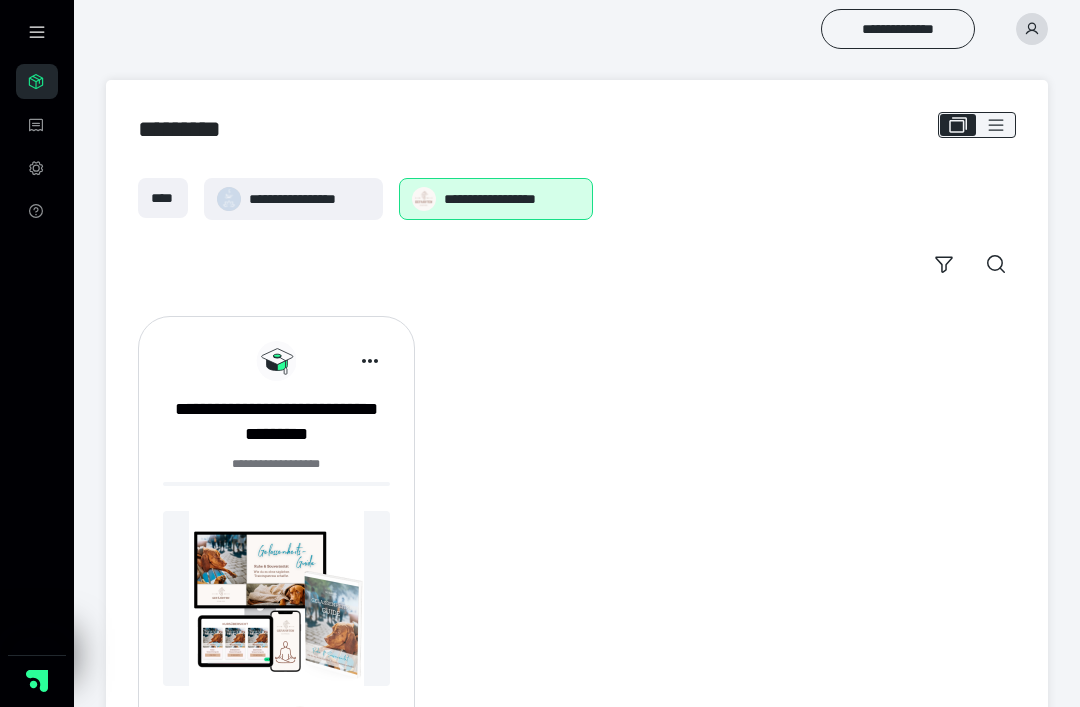 scroll, scrollTop: 0, scrollLeft: 0, axis: both 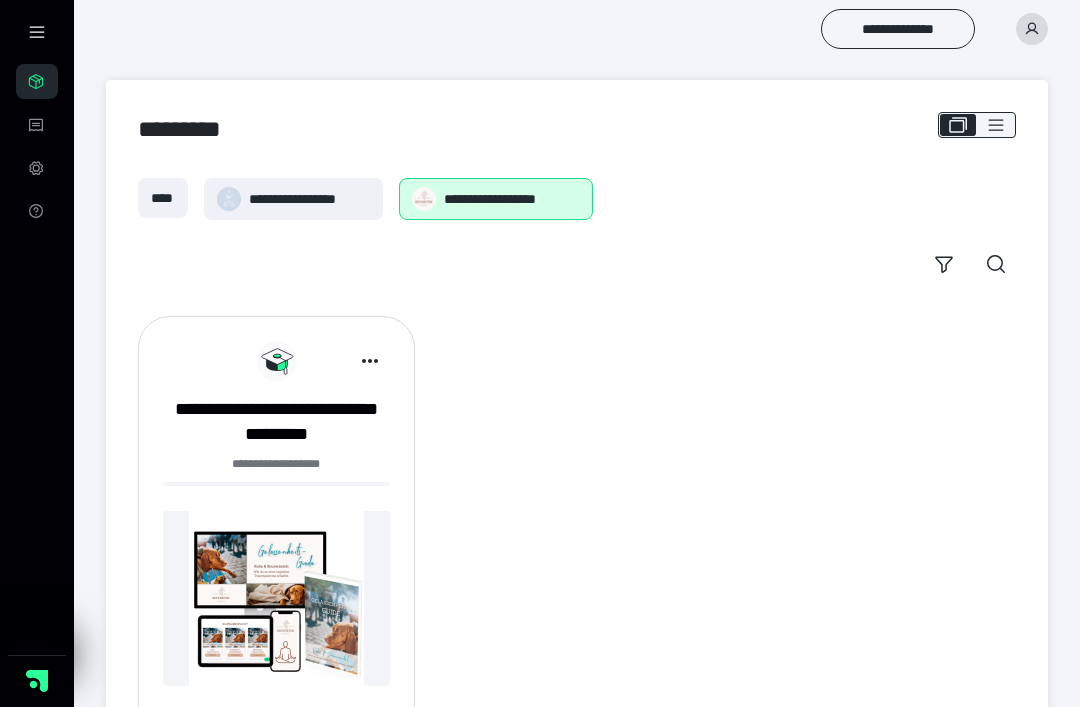 click at bounding box center (276, 598) 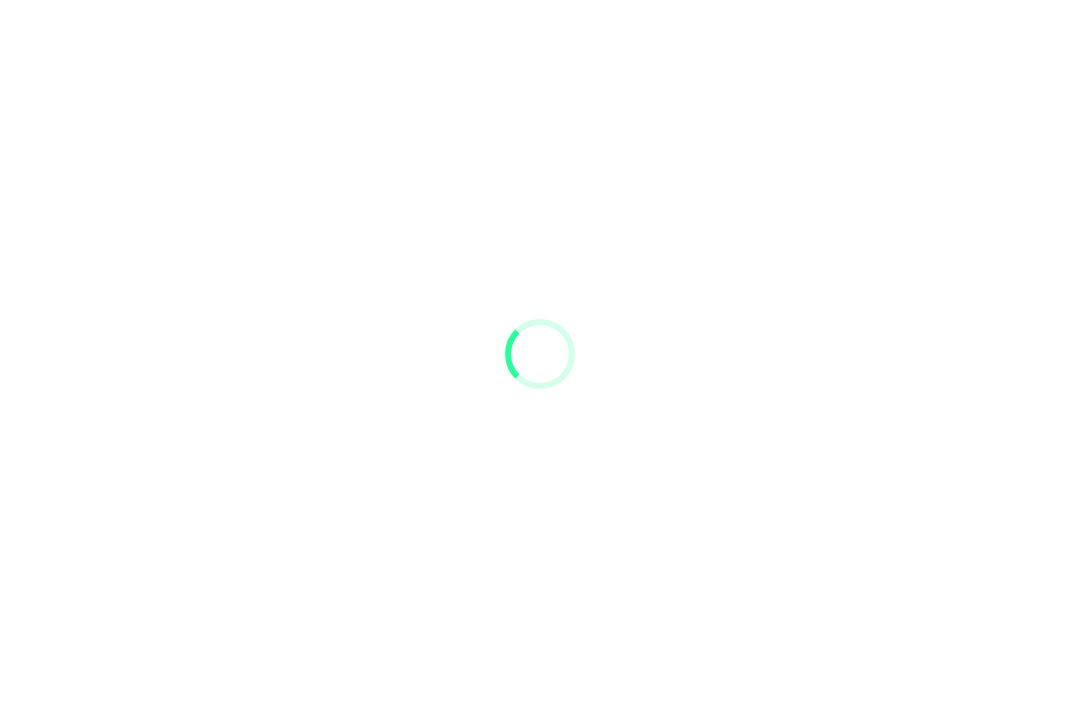 scroll, scrollTop: 0, scrollLeft: 0, axis: both 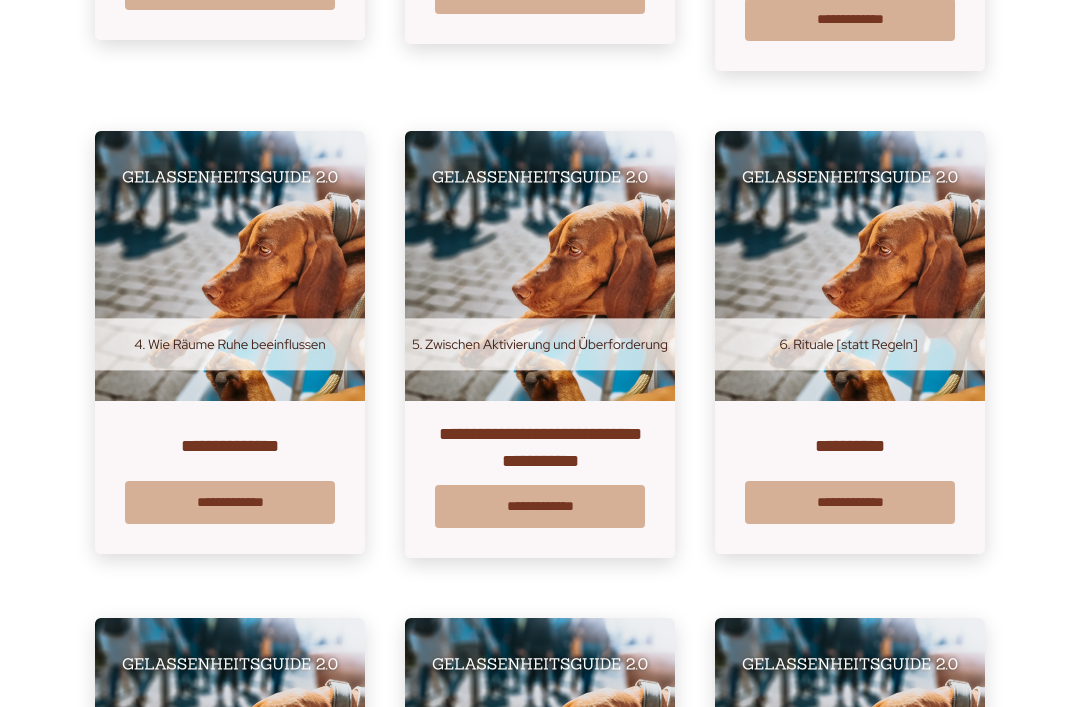 click on "**********" at bounding box center [230, 502] 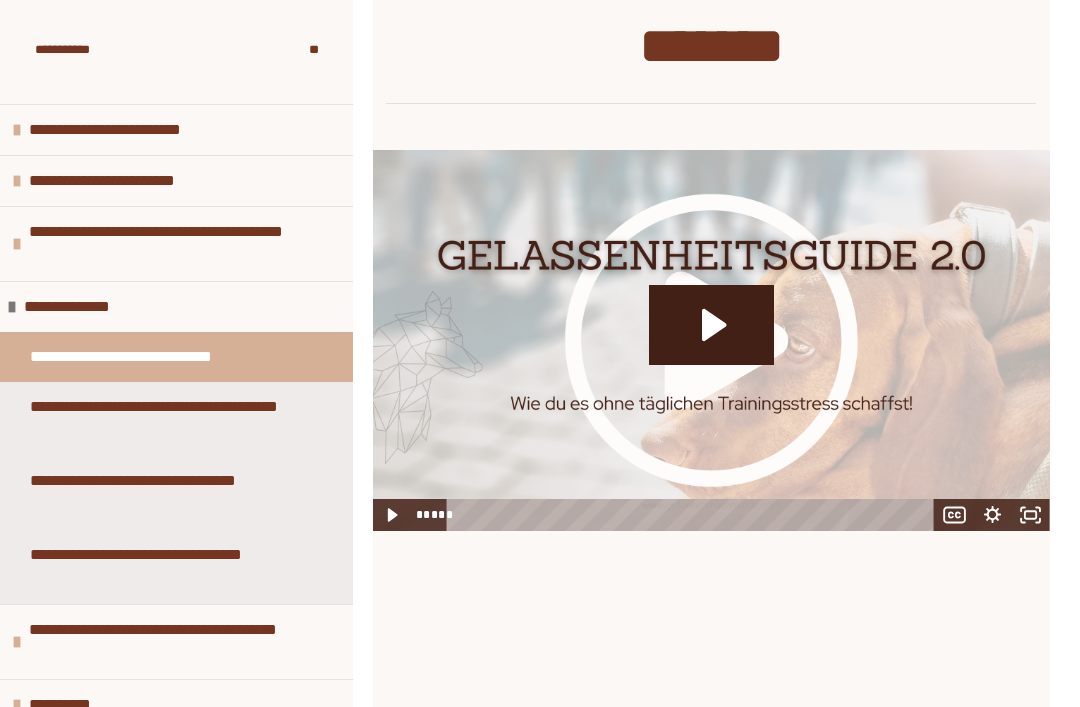 scroll, scrollTop: 430, scrollLeft: 0, axis: vertical 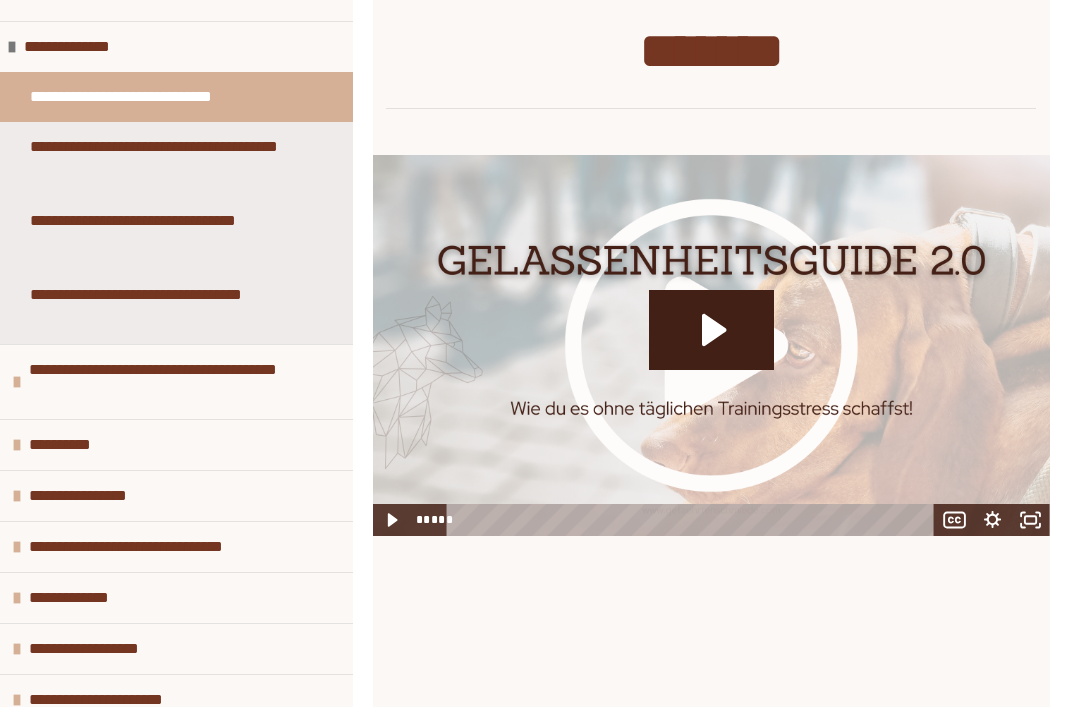 click on "**********" at bounding box center (176, 444) 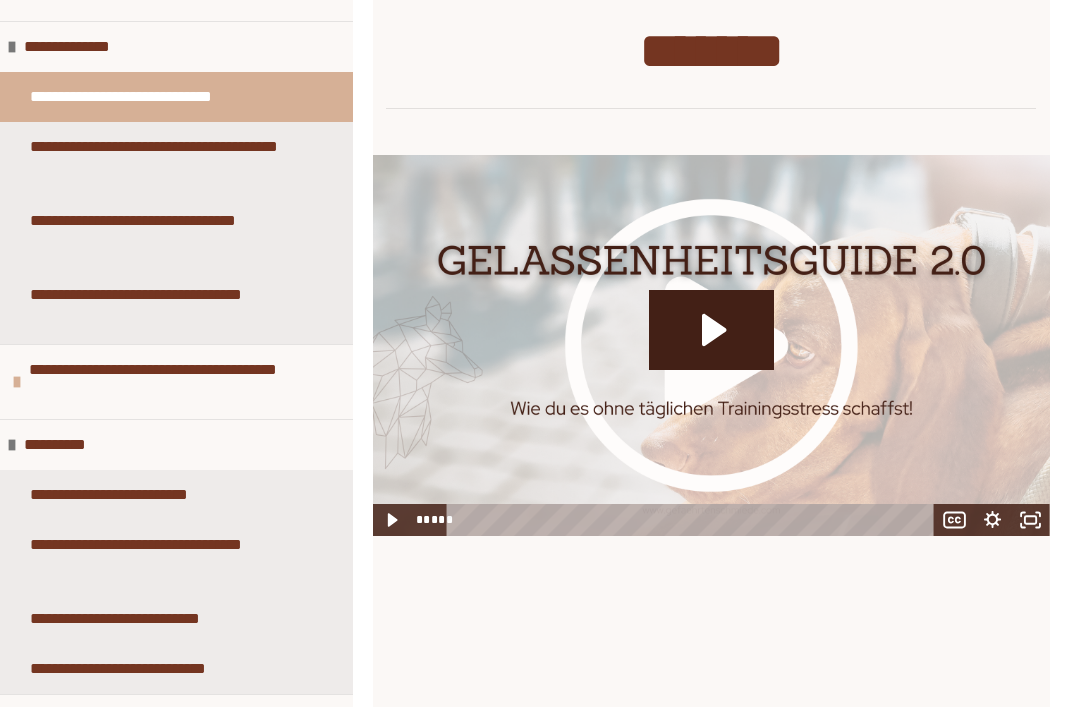 click on "**********" at bounding box center (176, 444) 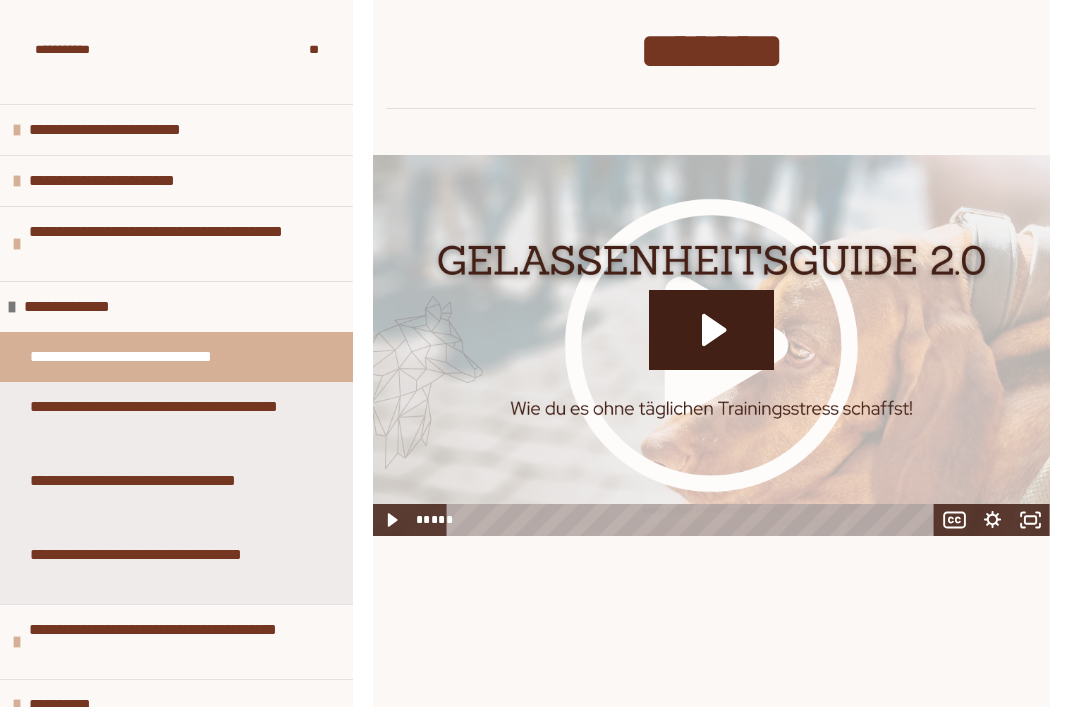 scroll, scrollTop: 0, scrollLeft: 0, axis: both 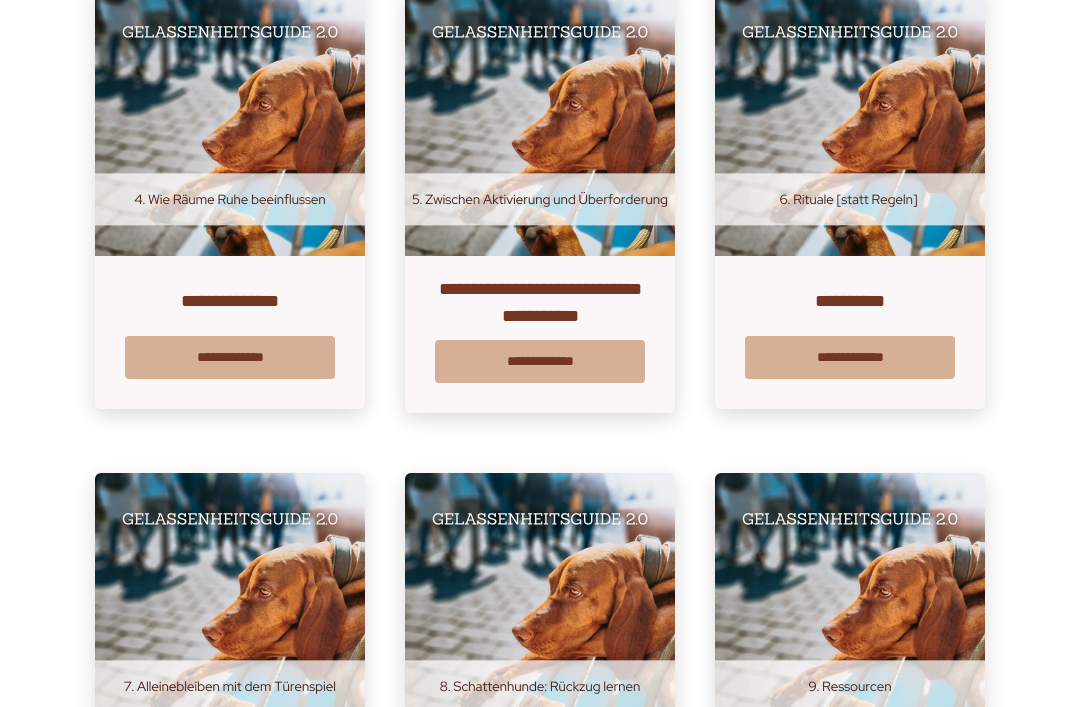 click on "**********" at bounding box center [540, 361] 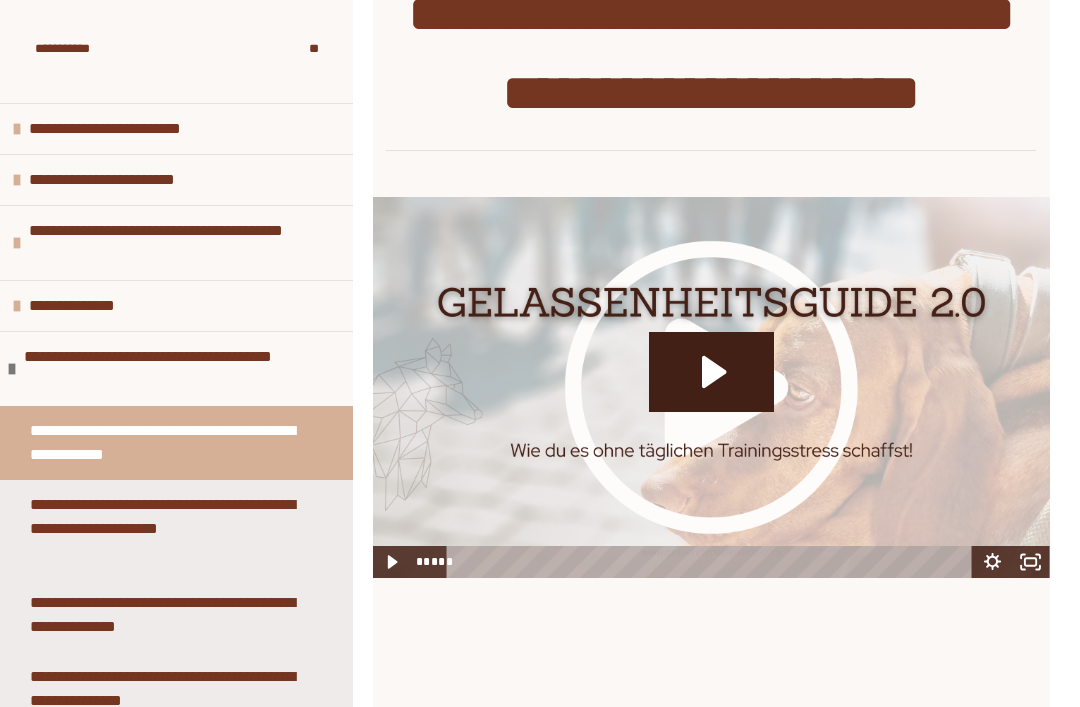 click 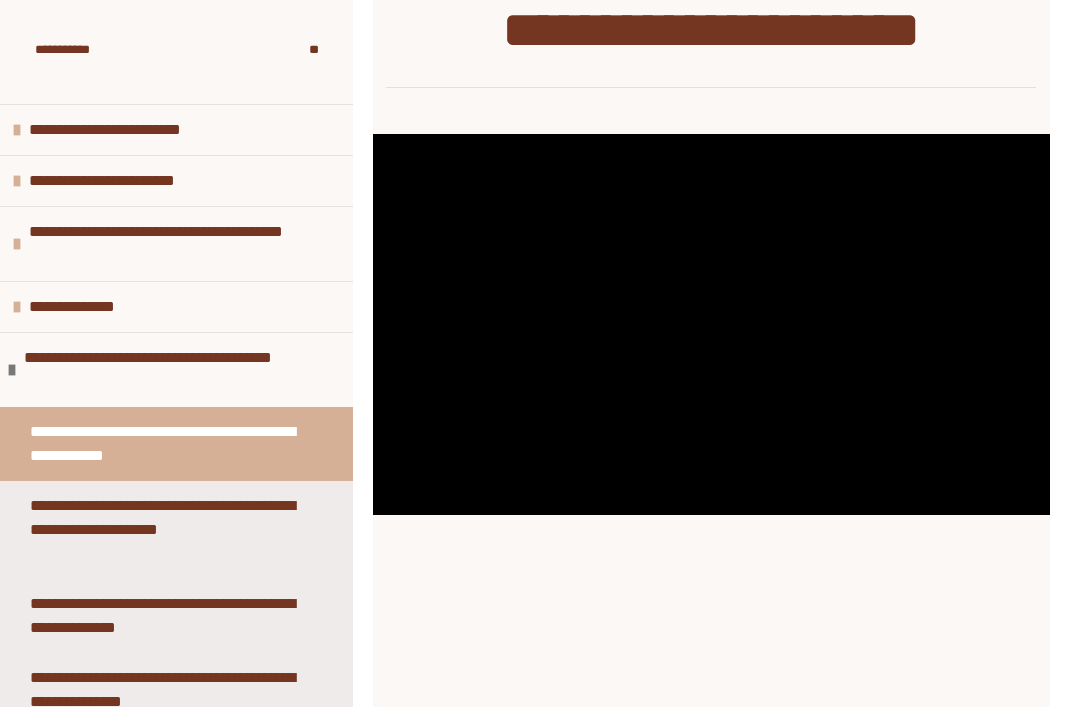 scroll, scrollTop: 452, scrollLeft: 0, axis: vertical 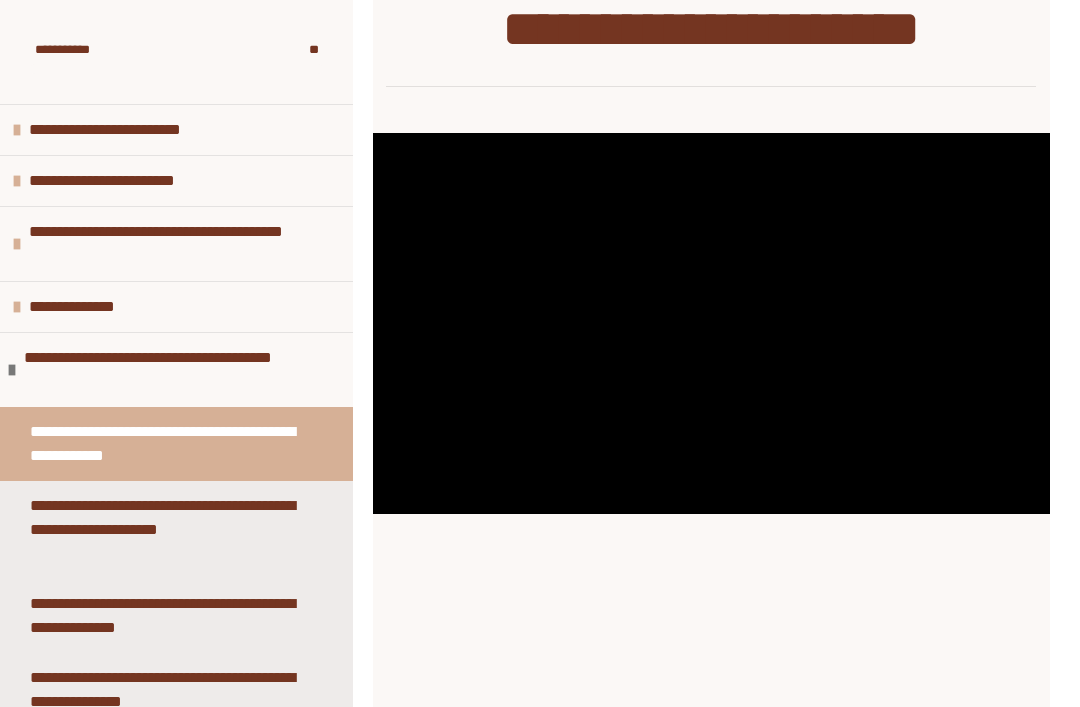 click at bounding box center [711, 323] 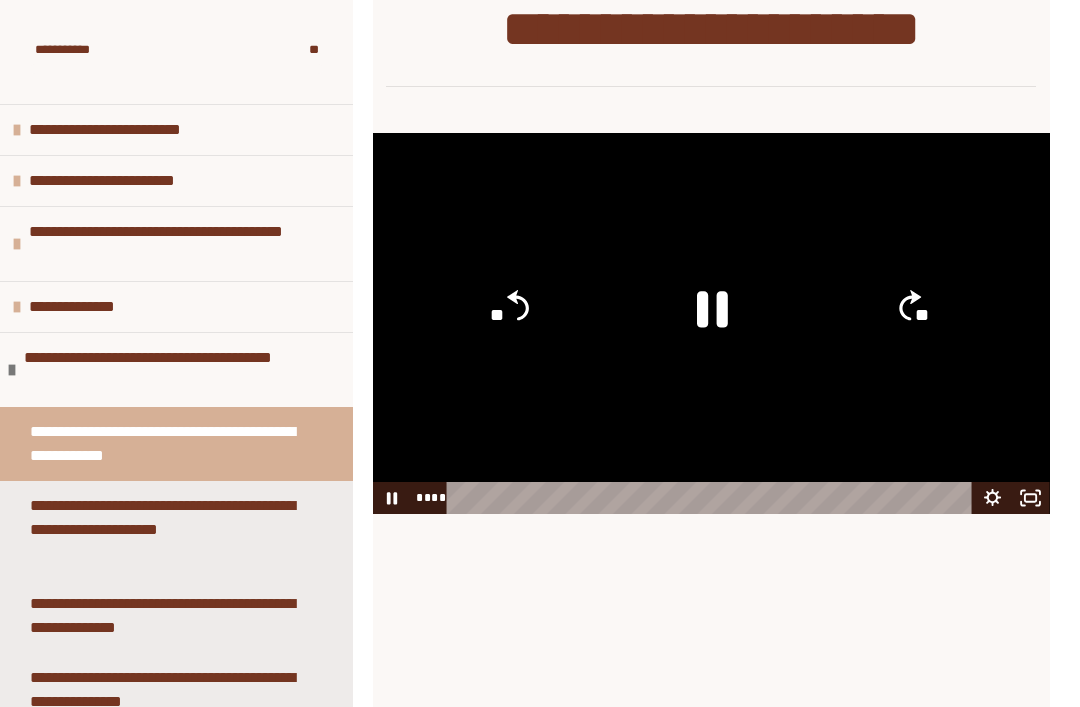click 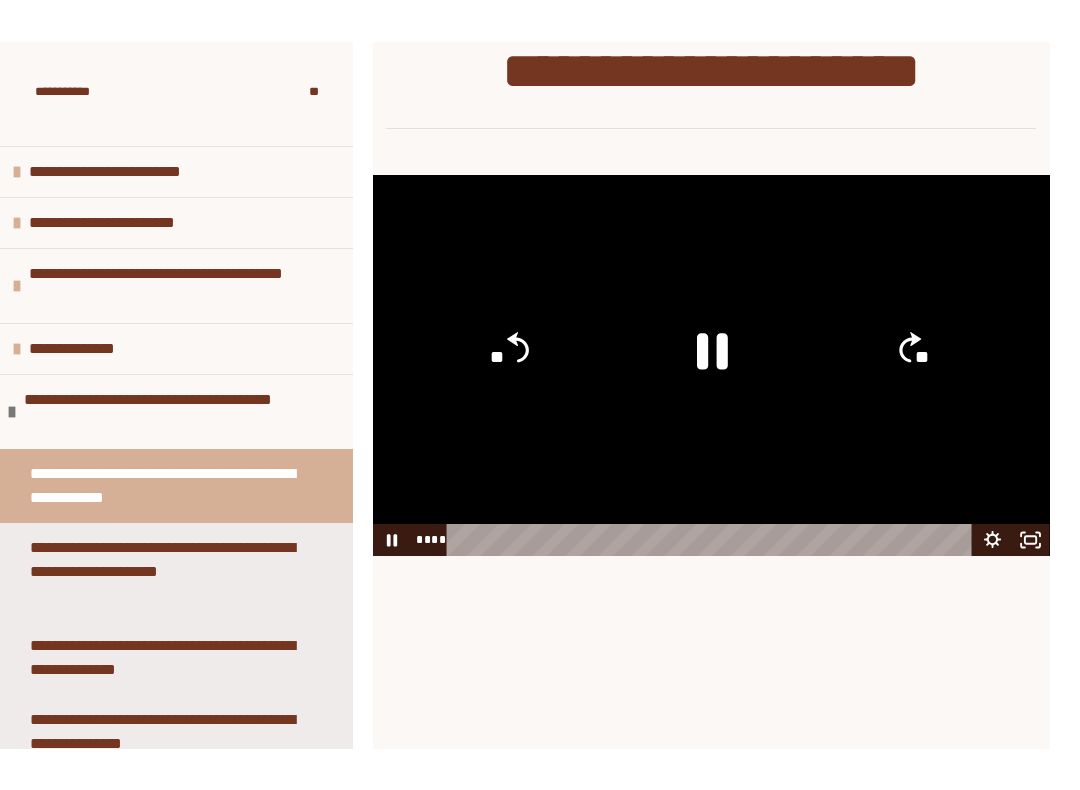 scroll, scrollTop: 20, scrollLeft: 0, axis: vertical 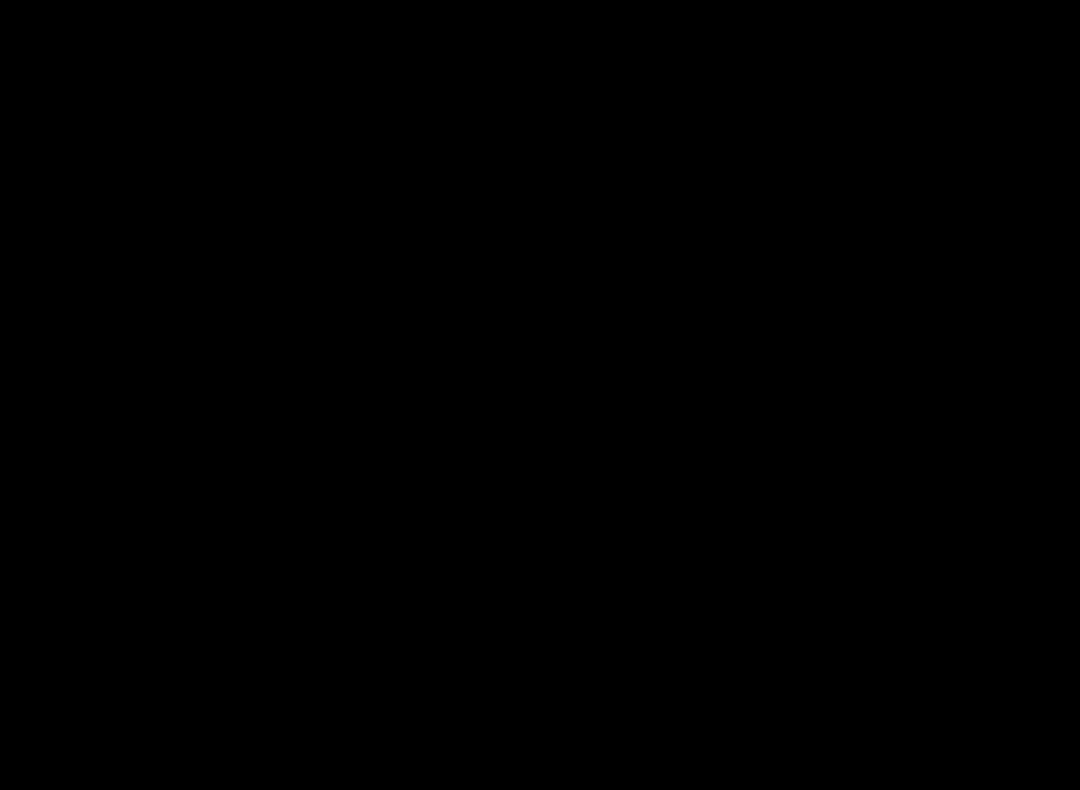 click at bounding box center [540, 395] 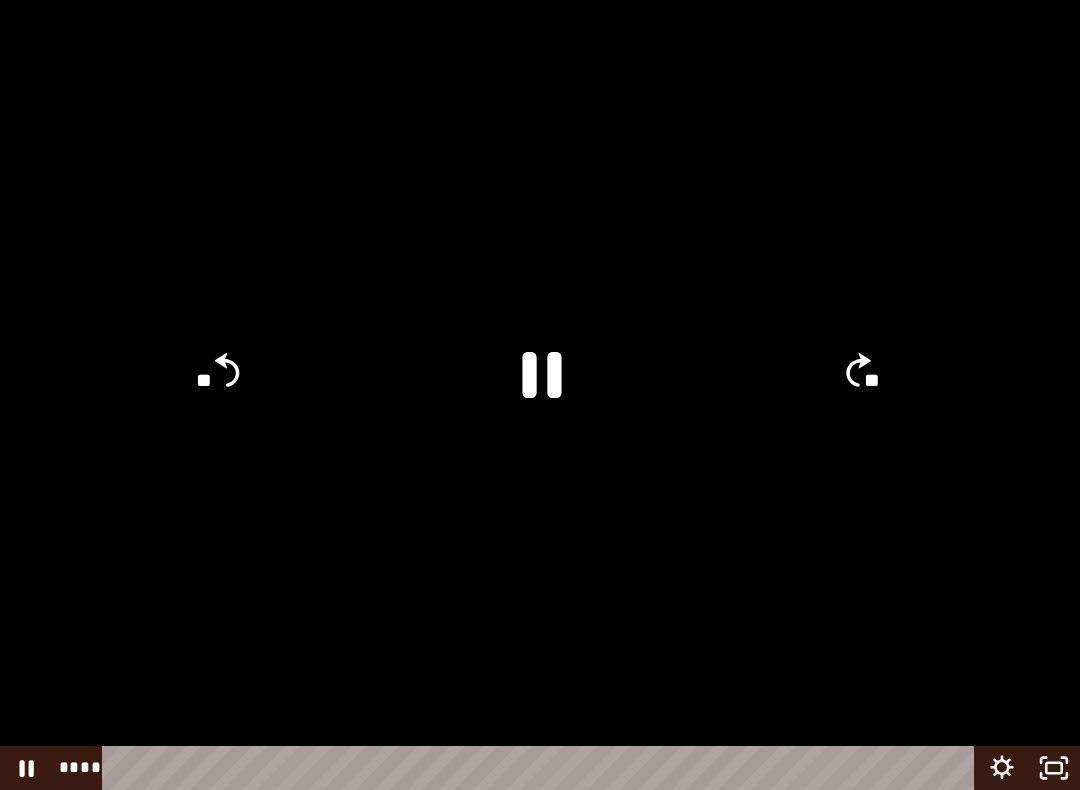 click 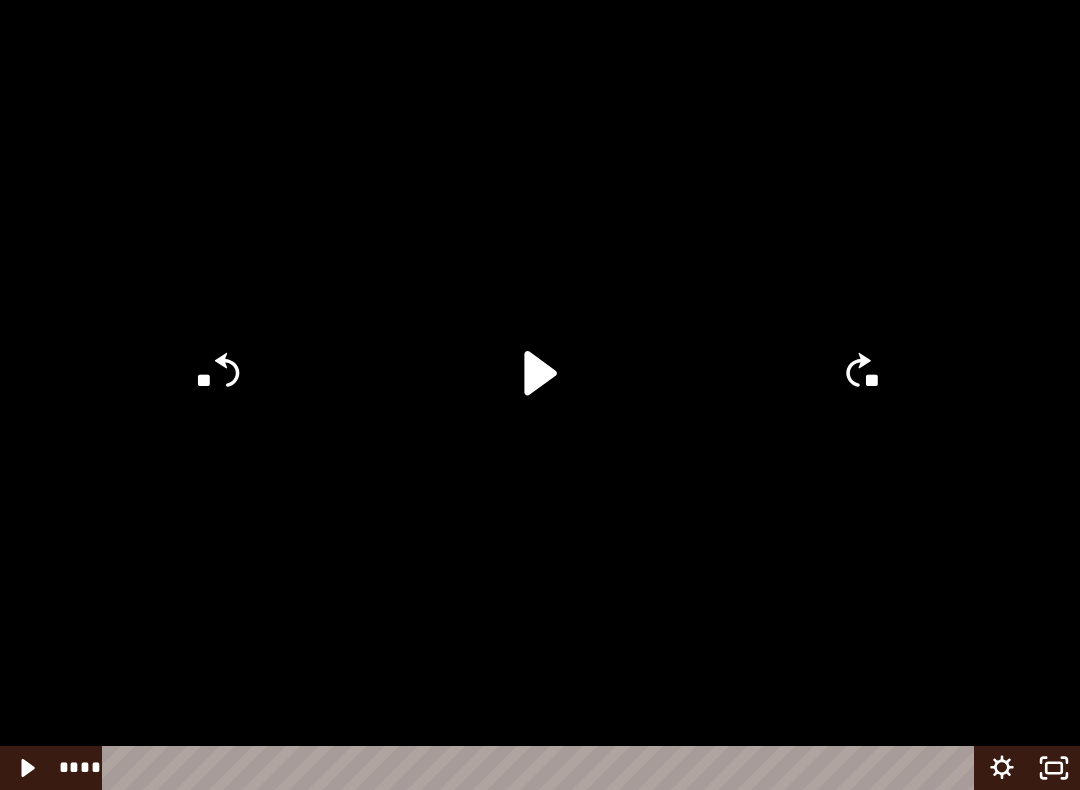 click 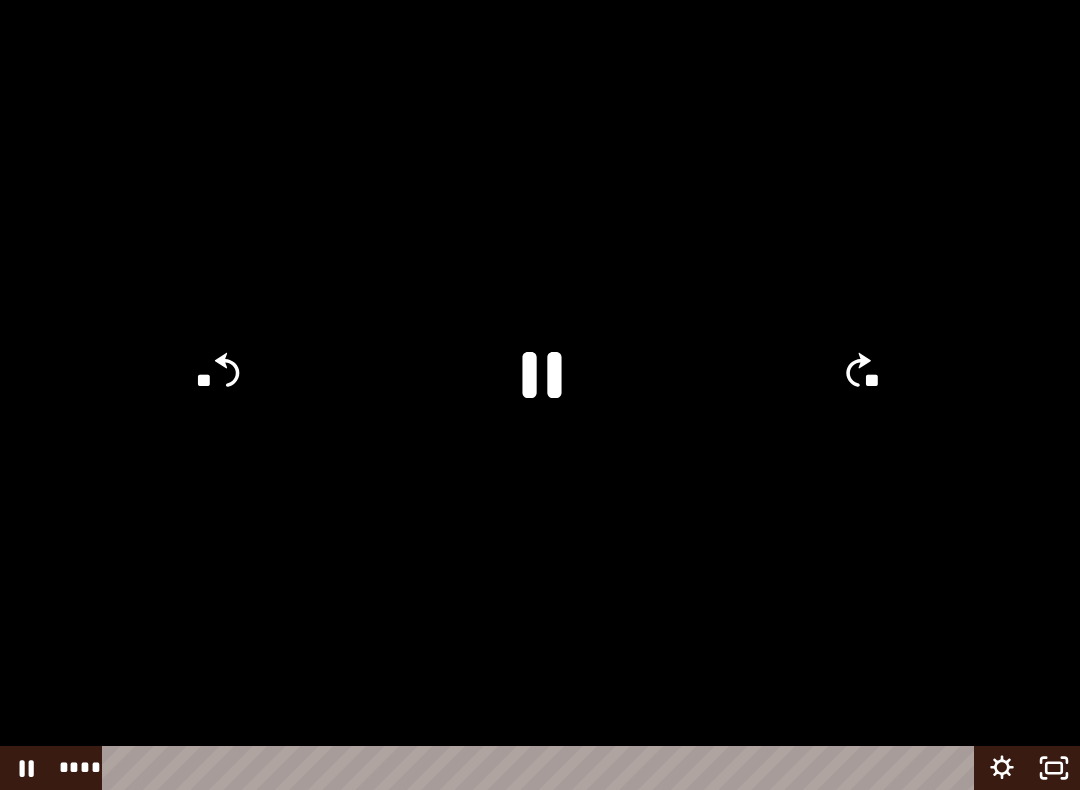 click 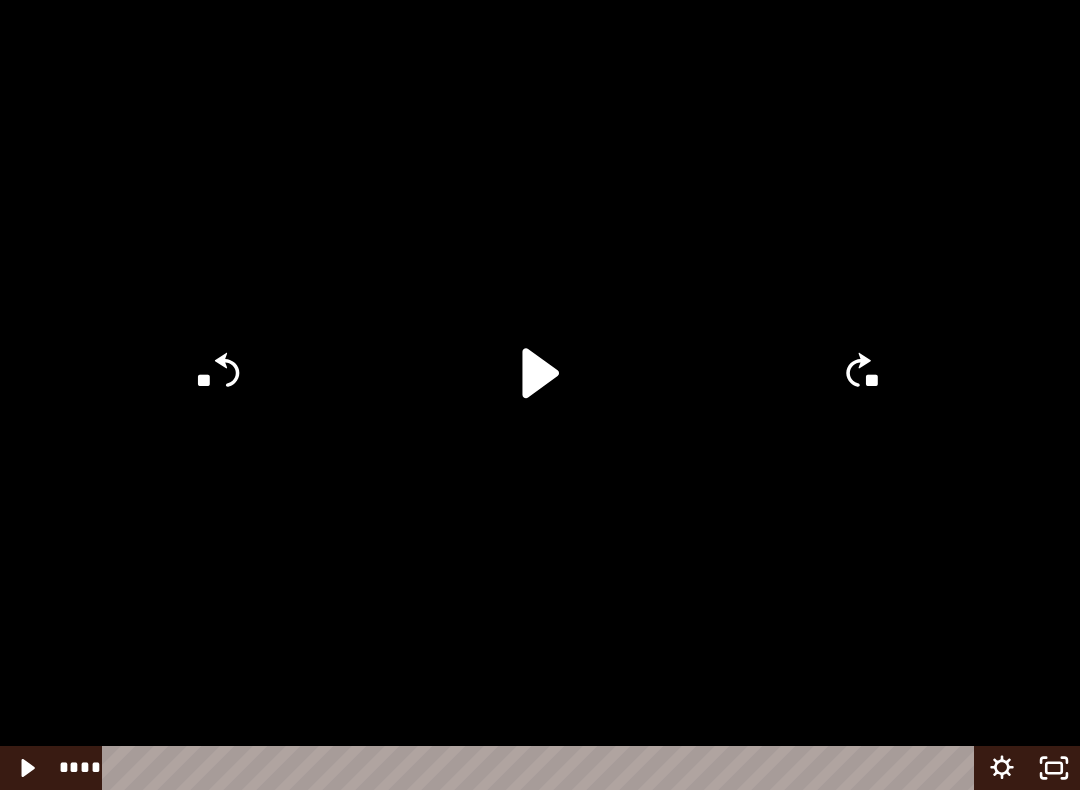 click 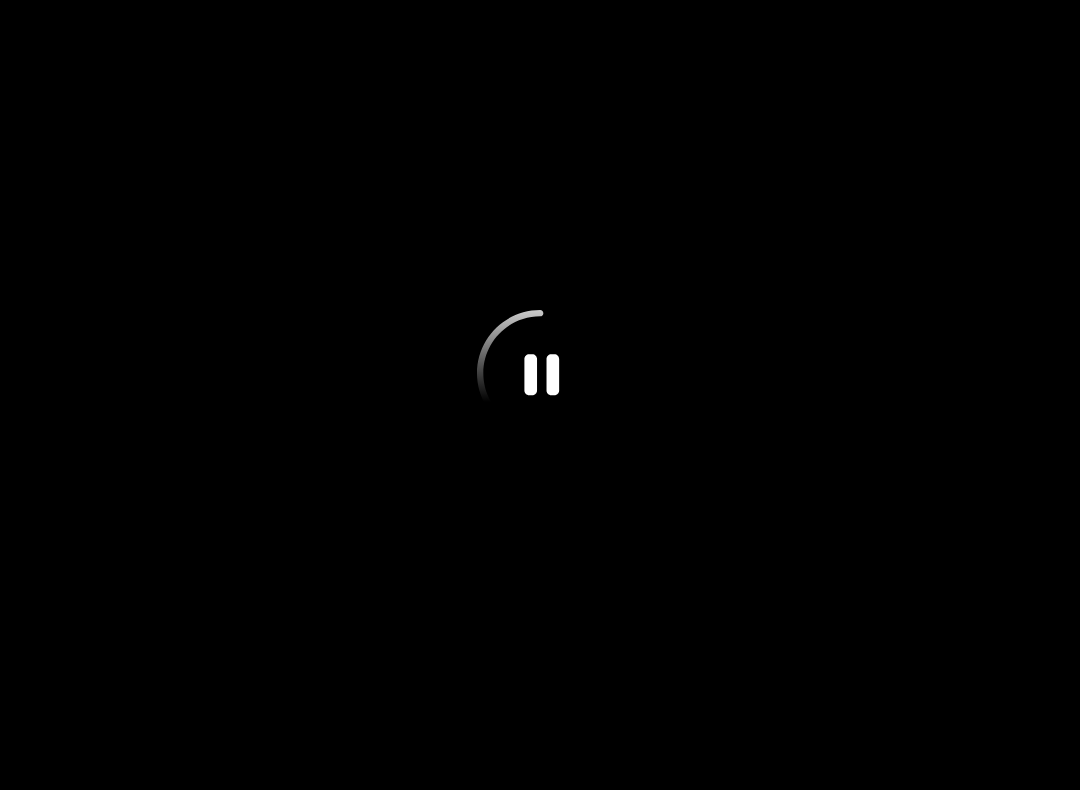 click at bounding box center (540, 395) 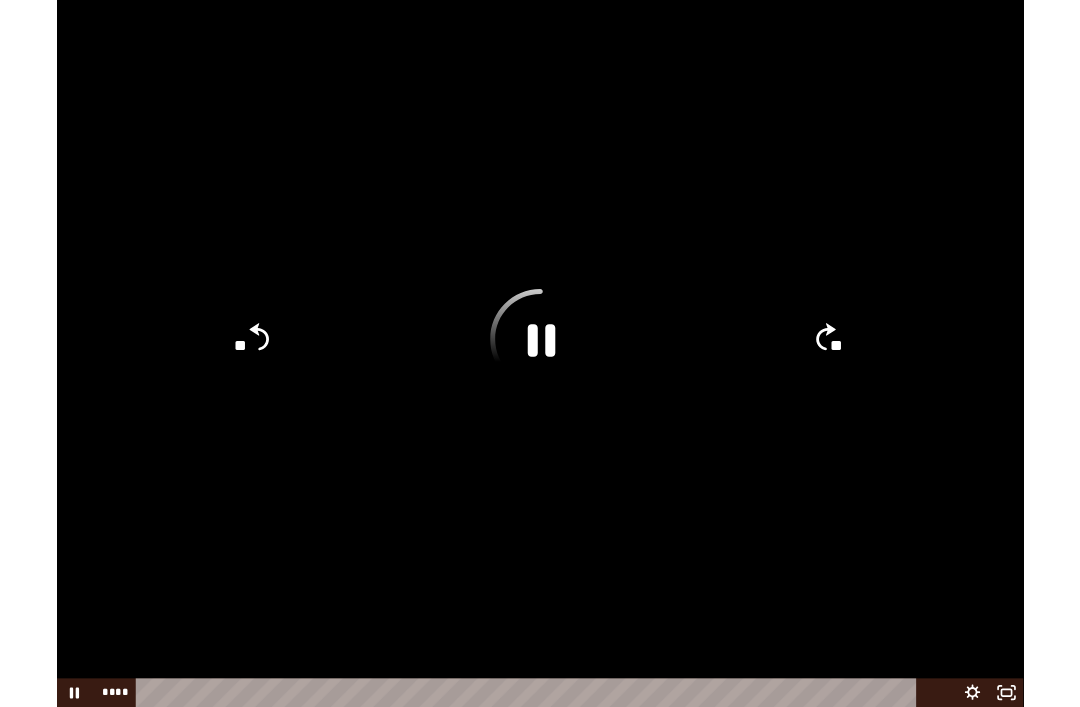 scroll, scrollTop: 452, scrollLeft: 0, axis: vertical 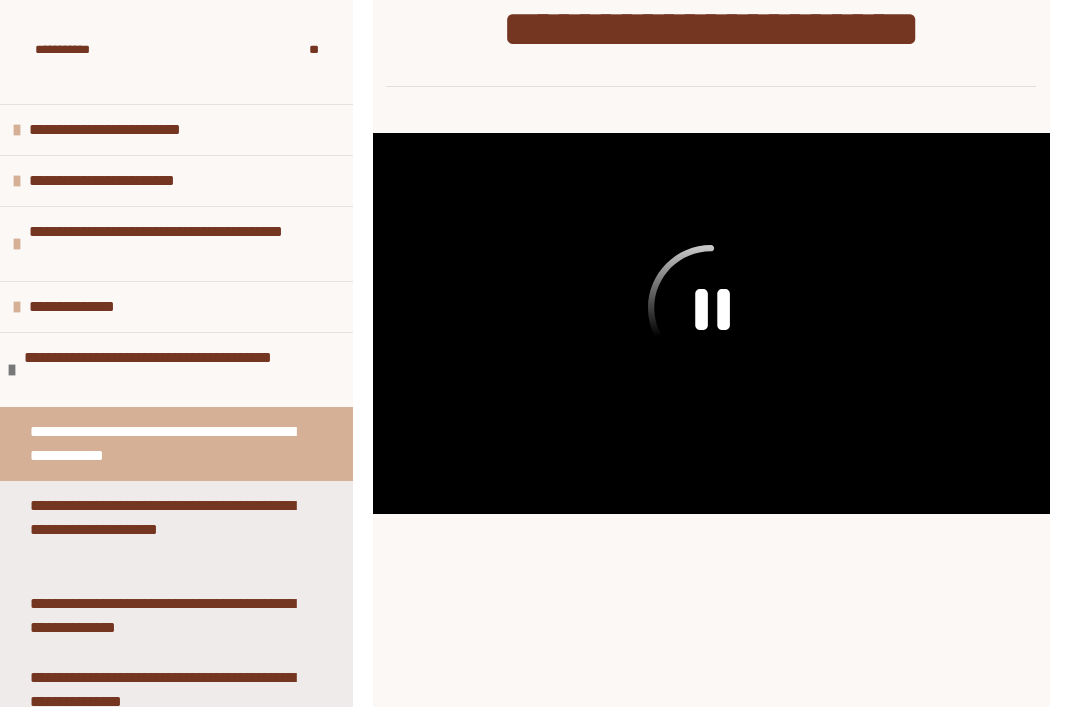 click 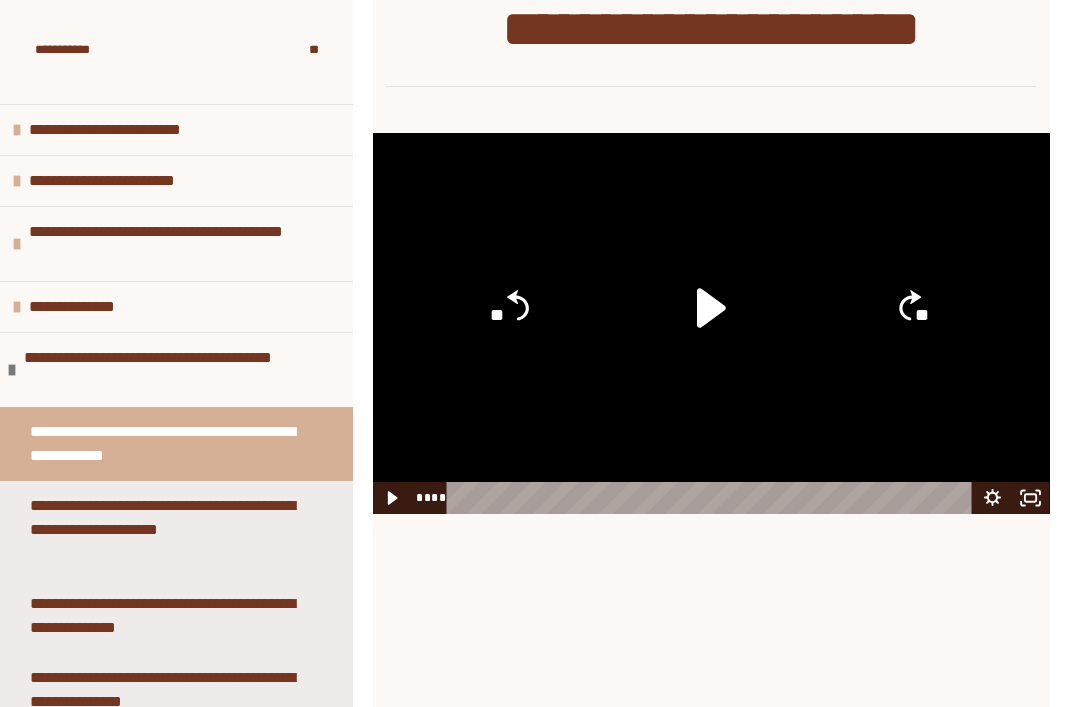 click 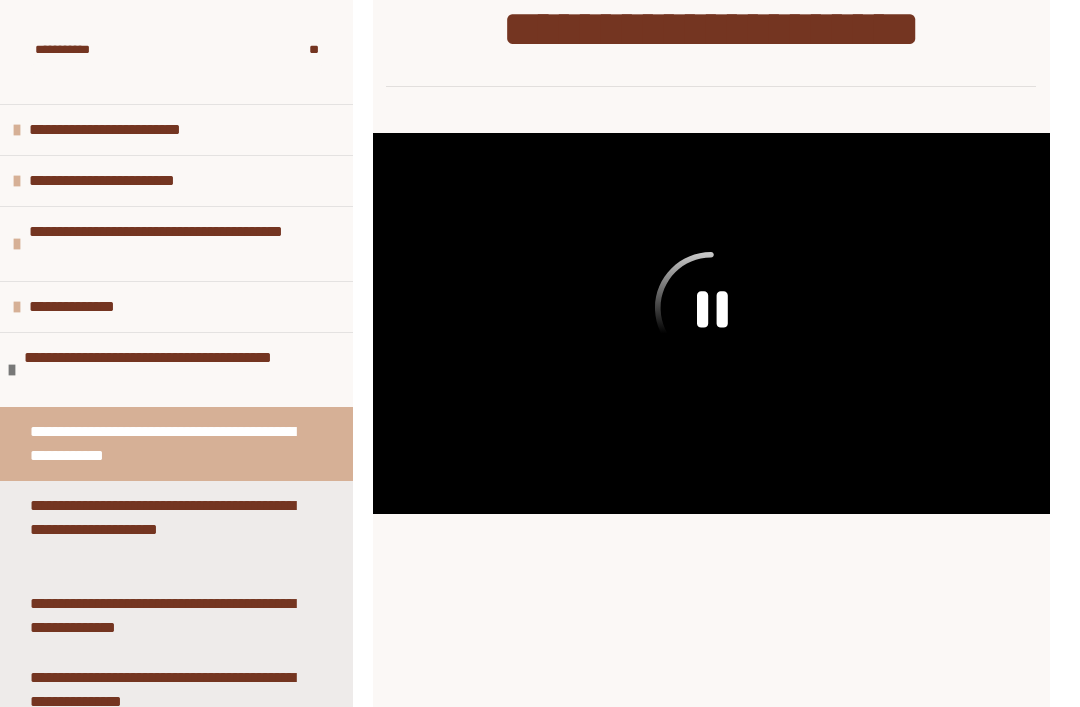 click on "**********" at bounding box center [89, 307] 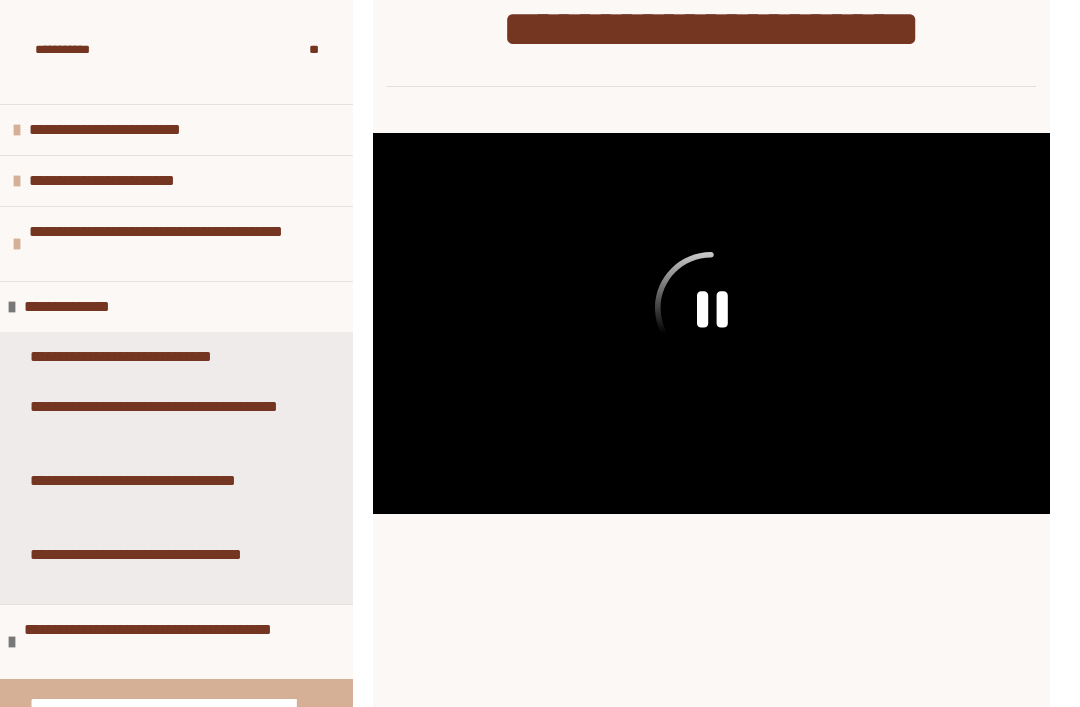click on "**********" at bounding box center (84, 307) 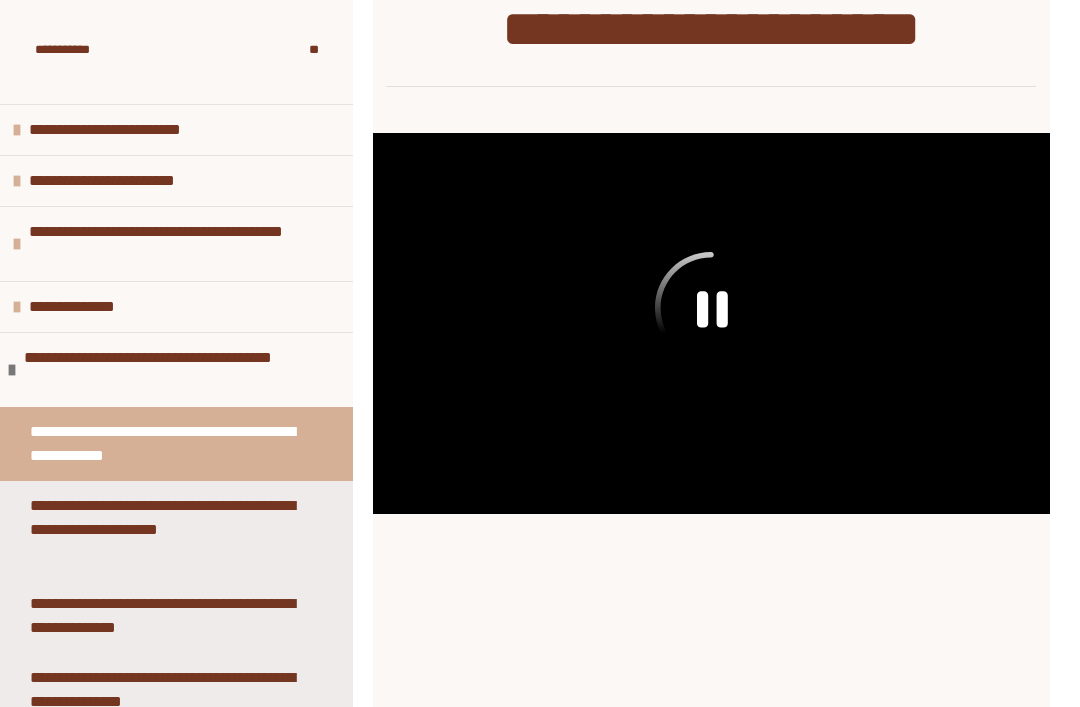 click on "**********" at bounding box center [181, 370] 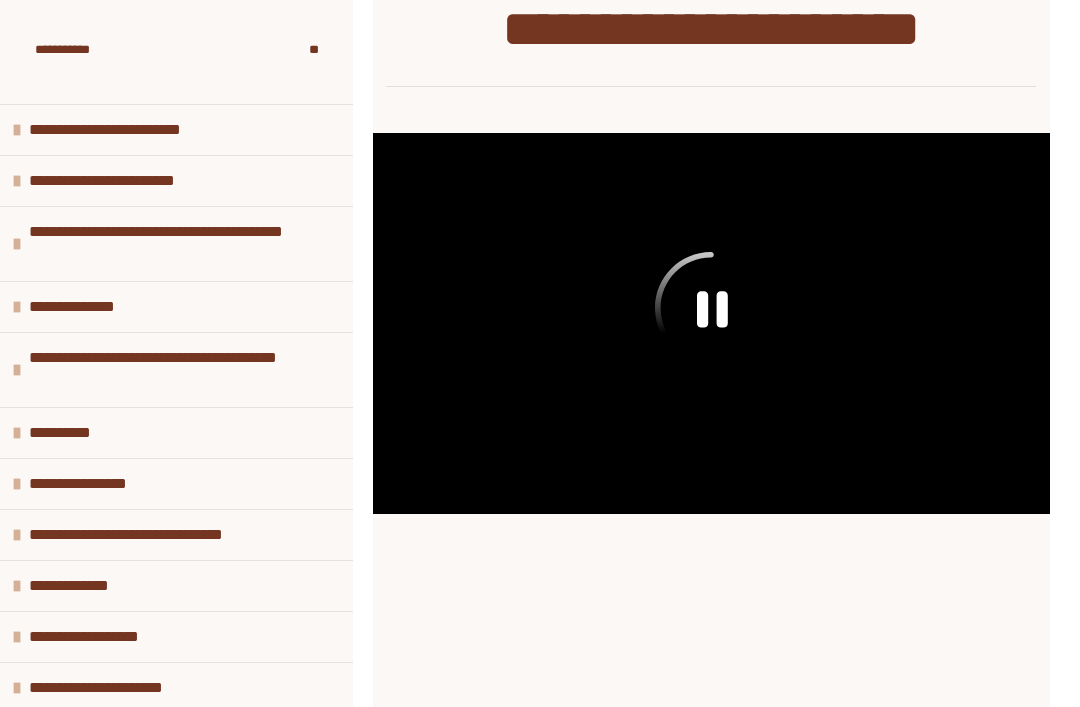 click on "**********" at bounding box center (186, 370) 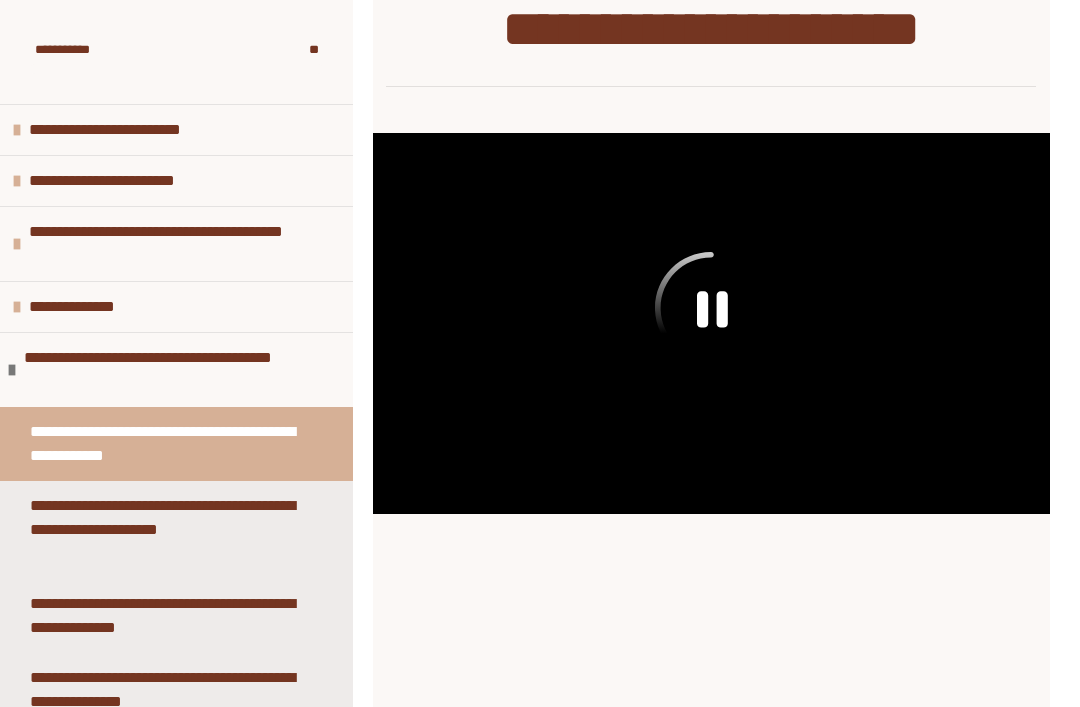 click on "**********" at bounding box center (89, 307) 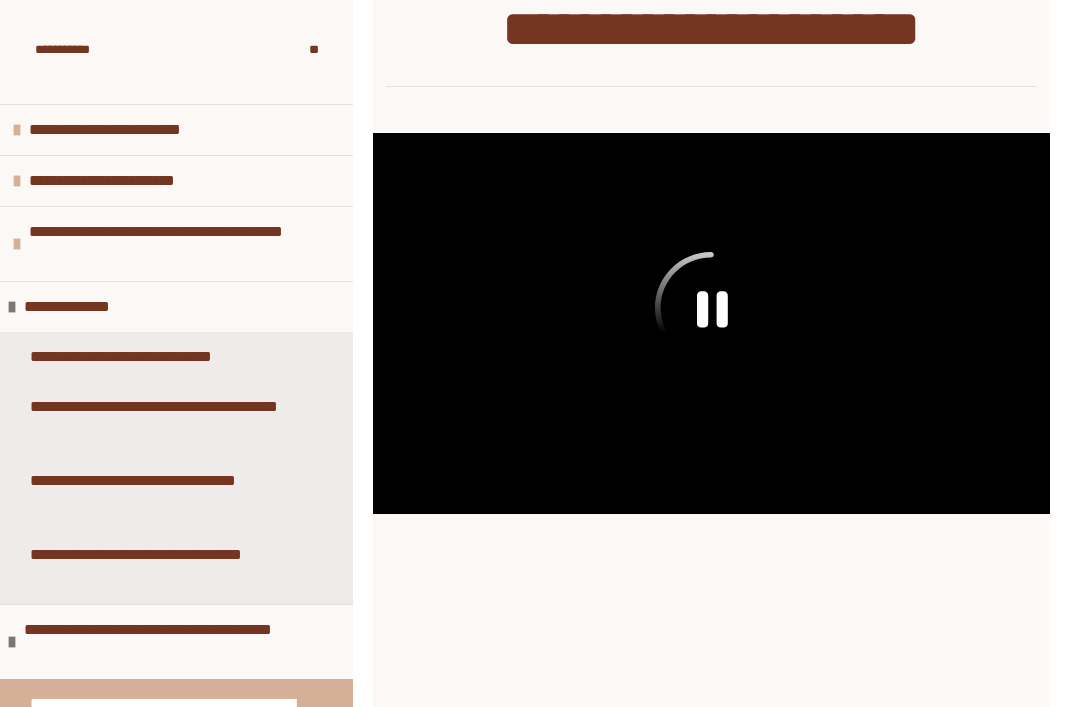 click on "**********" at bounding box center [155, 357] 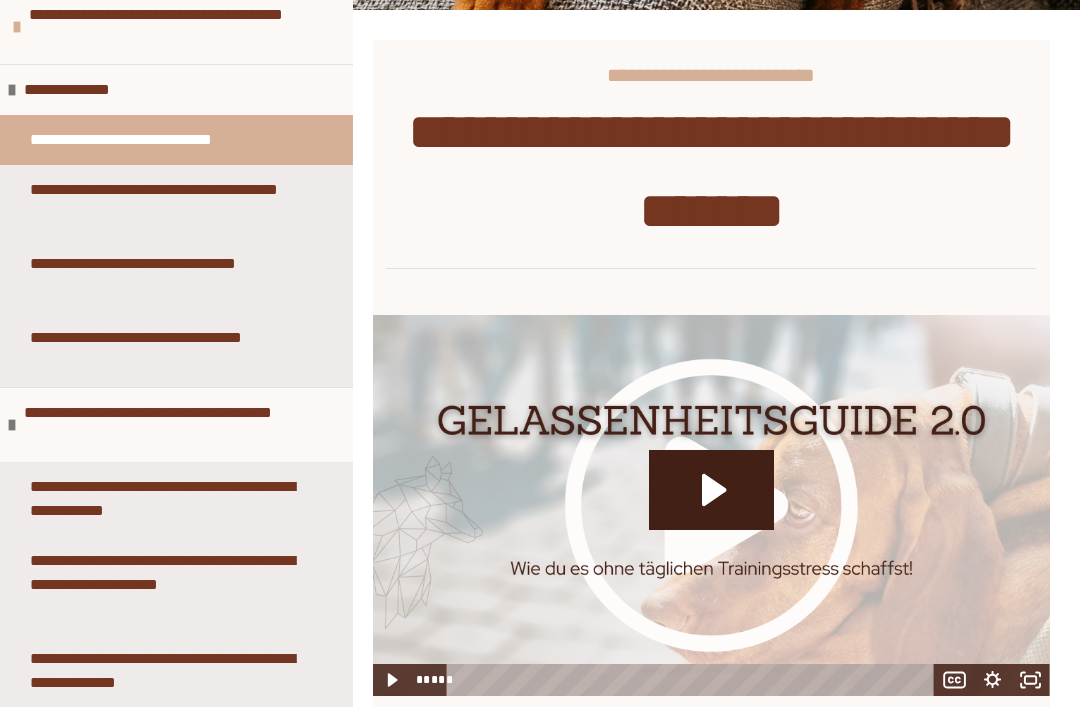 scroll, scrollTop: 219, scrollLeft: 0, axis: vertical 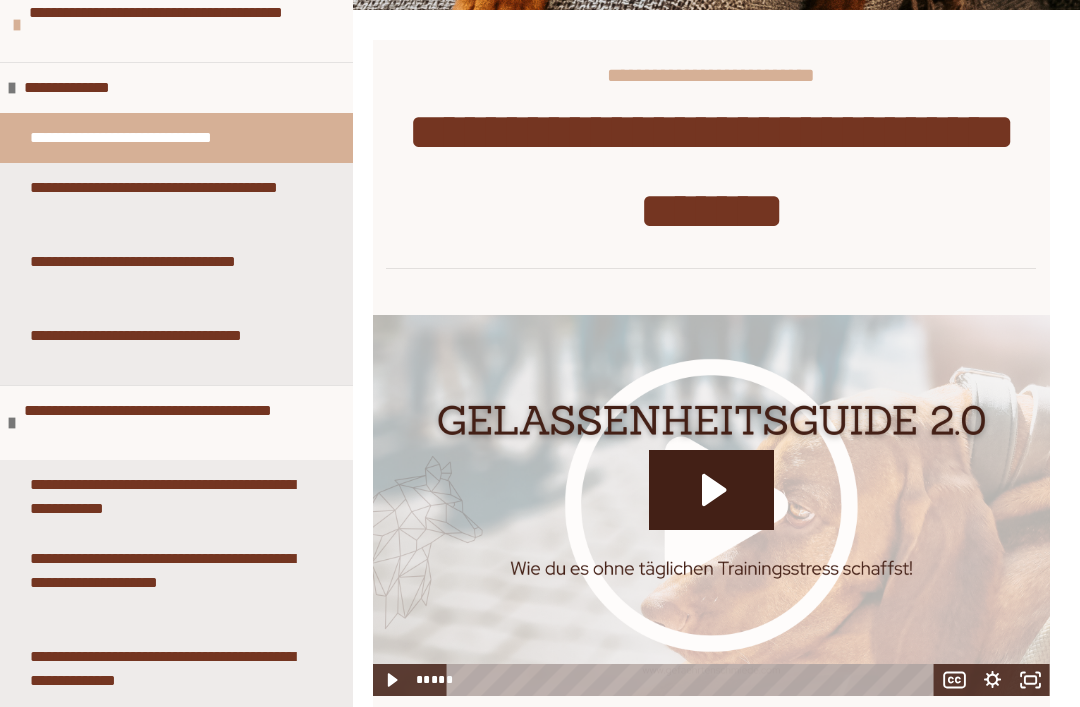 click on "**********" at bounding box center (168, 497) 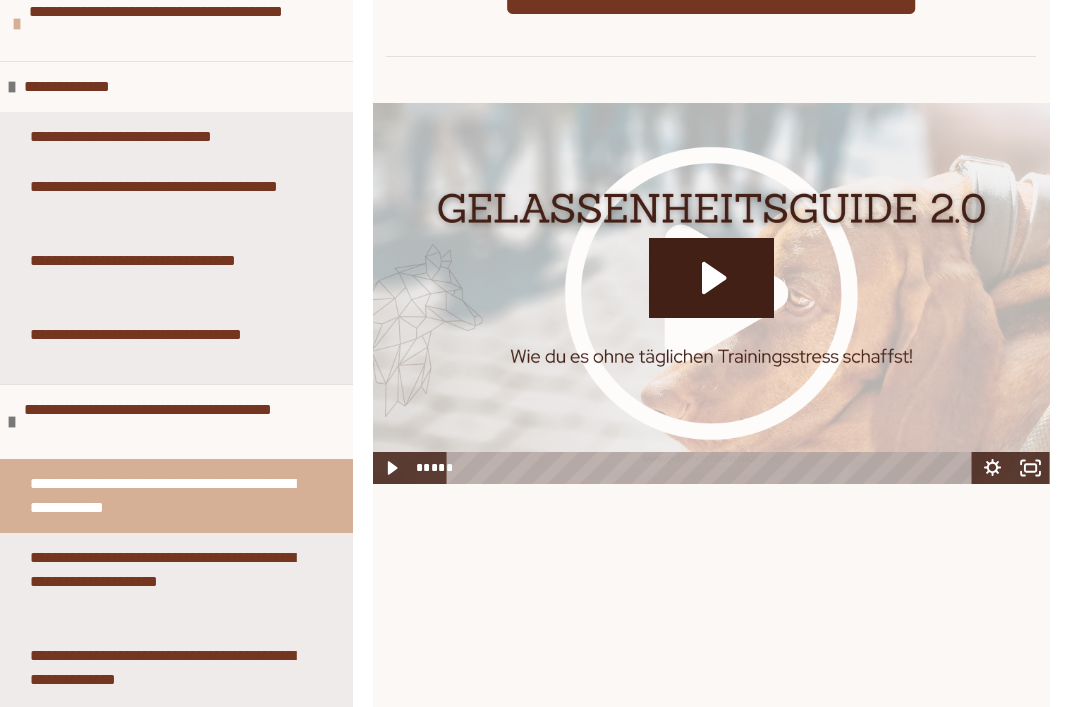 scroll, scrollTop: 482, scrollLeft: 0, axis: vertical 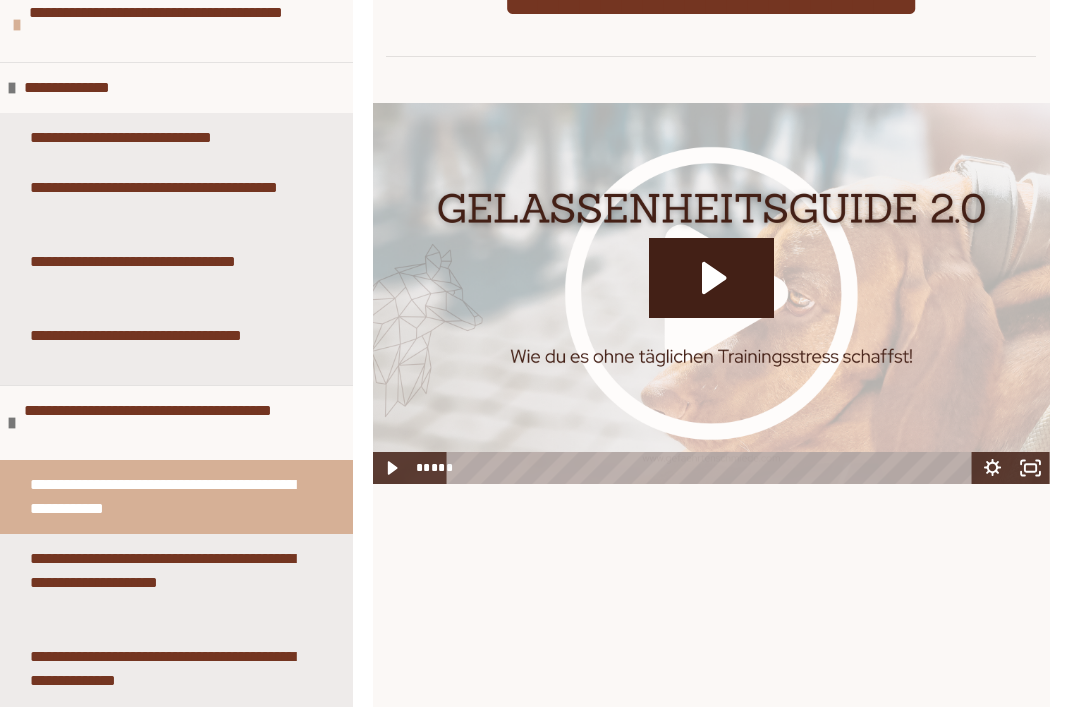 click on "**********" at bounding box center (168, 497) 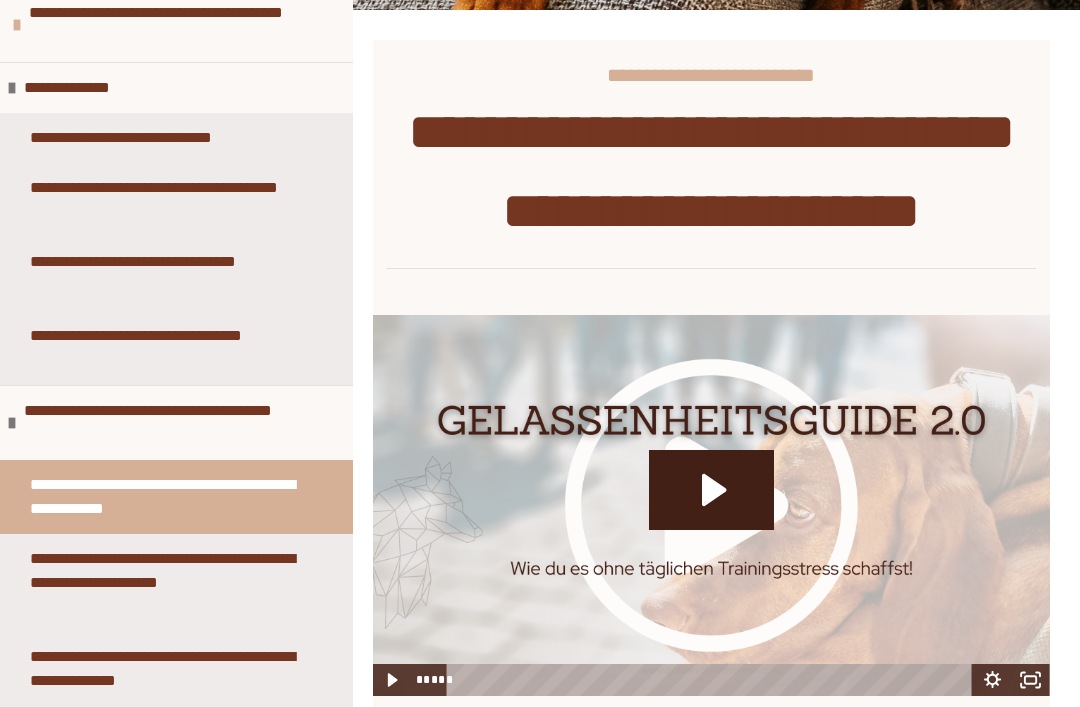 click 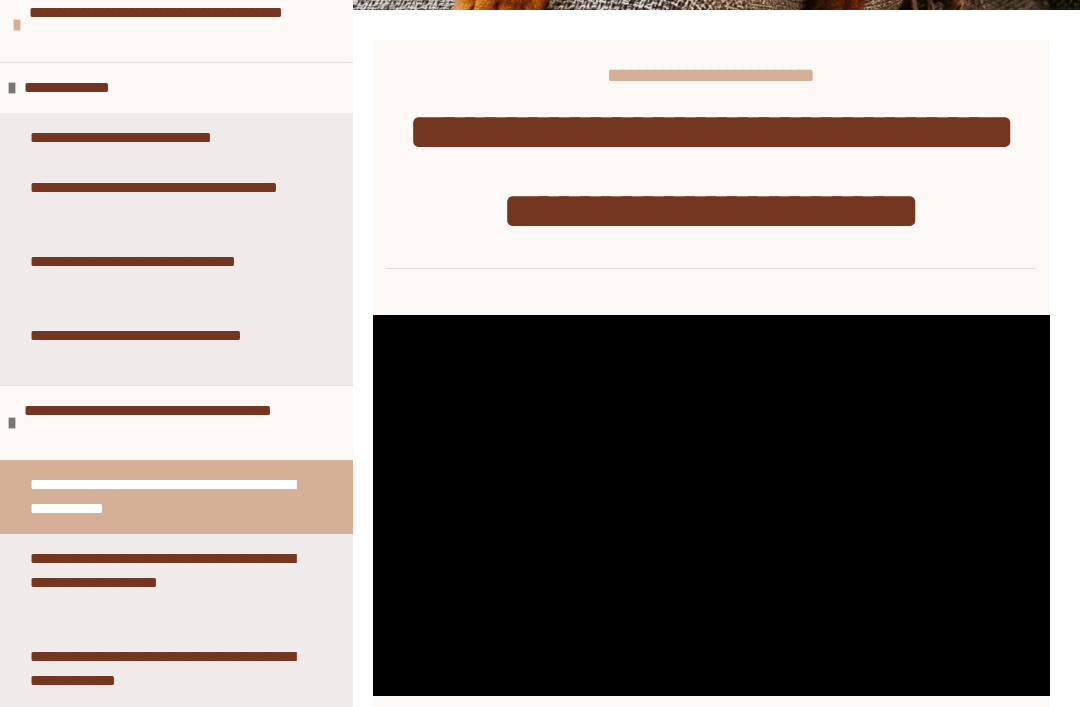 click at bounding box center [711, 505] 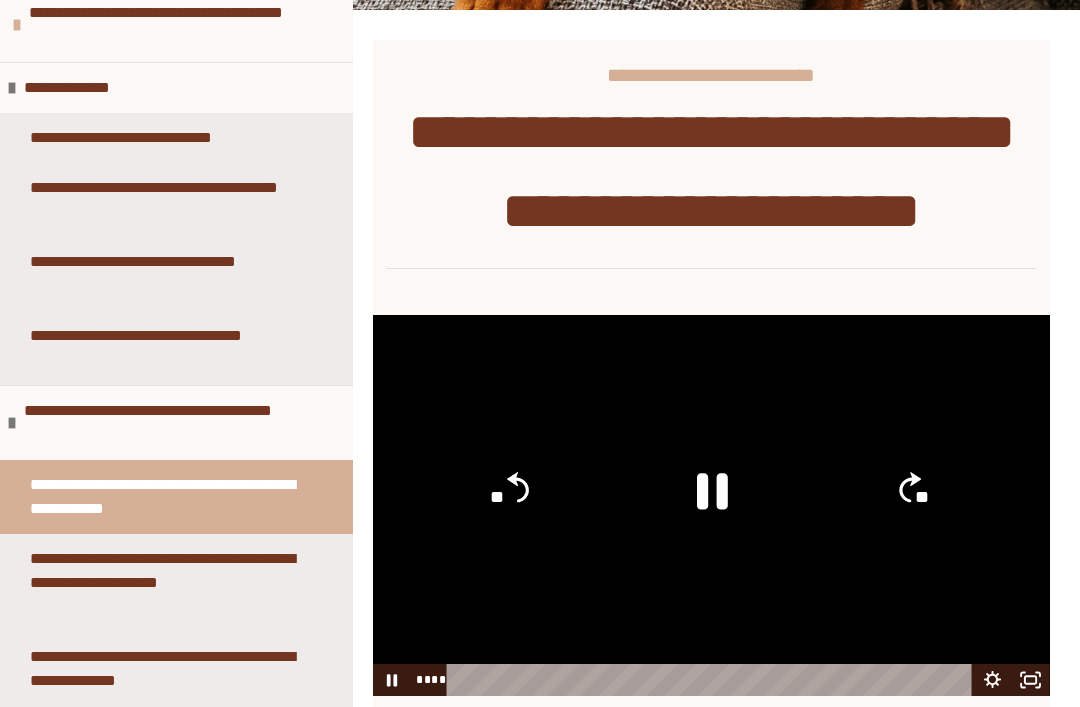 click 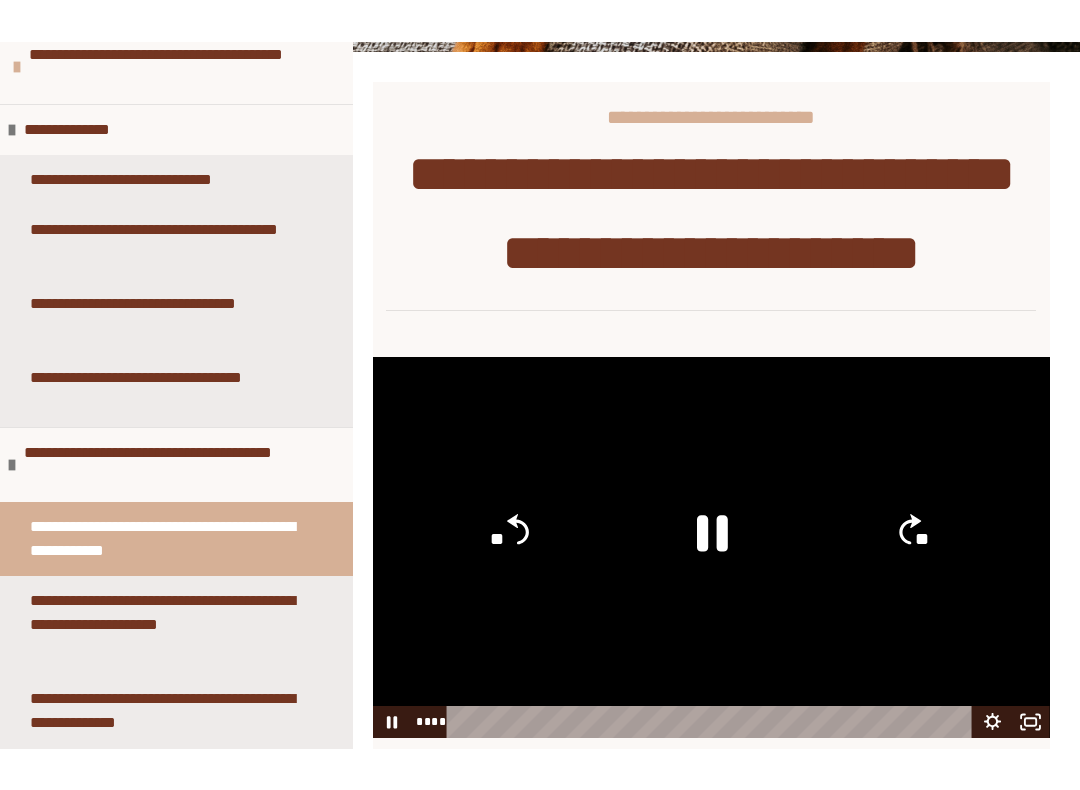 scroll, scrollTop: 20, scrollLeft: 0, axis: vertical 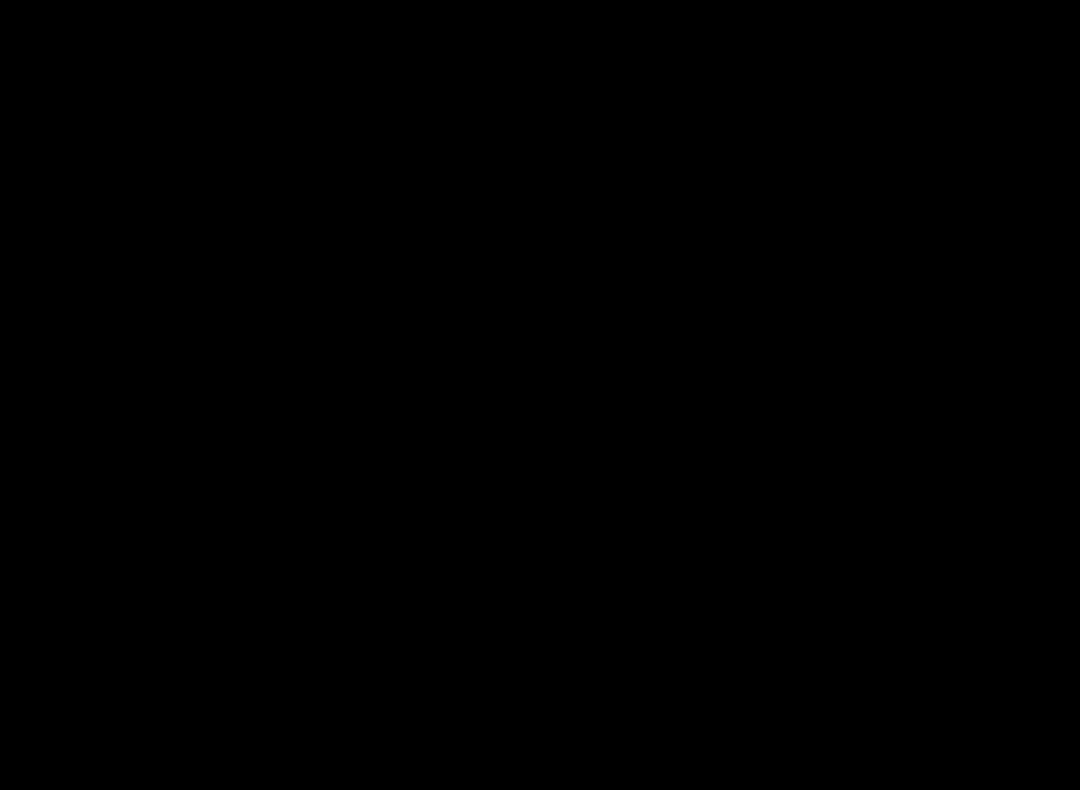 click at bounding box center [540, 395] 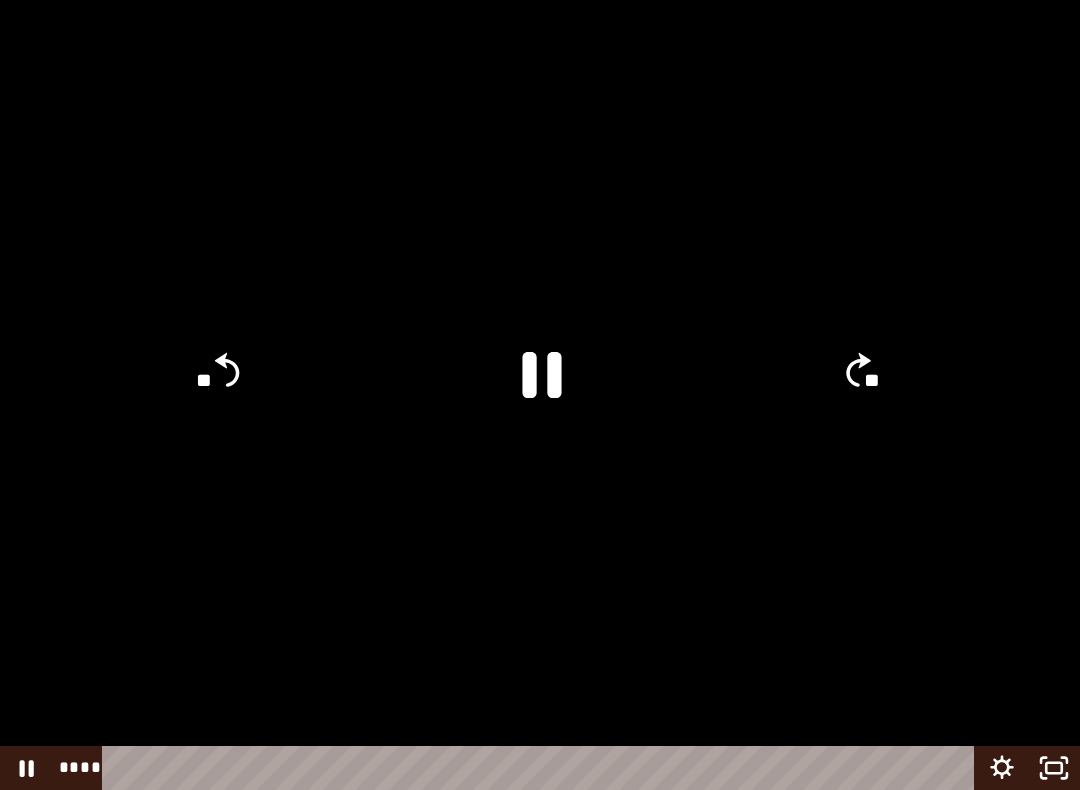 click 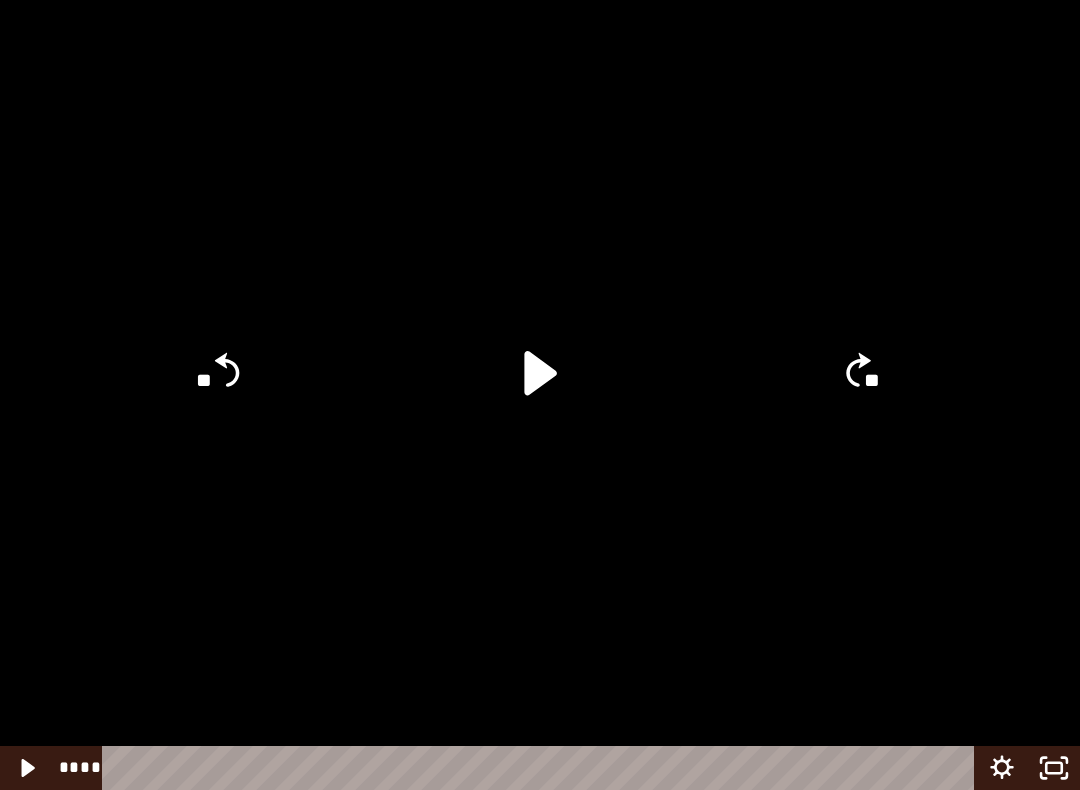 click 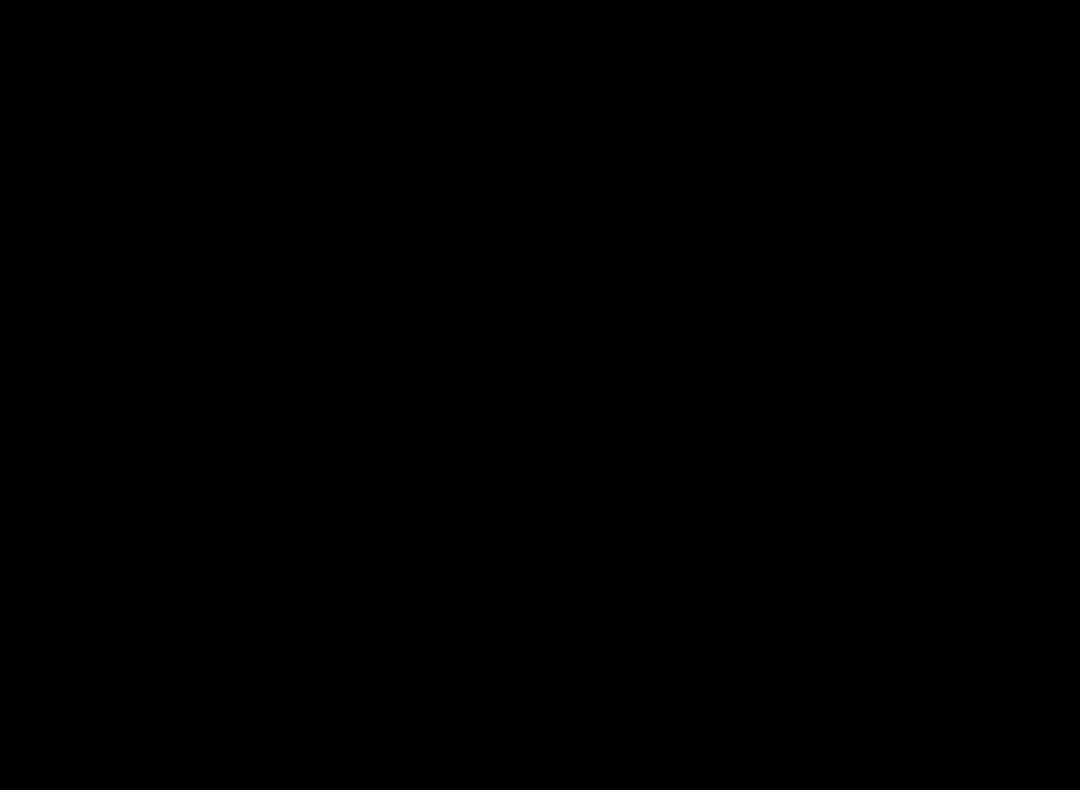 click at bounding box center (540, 395) 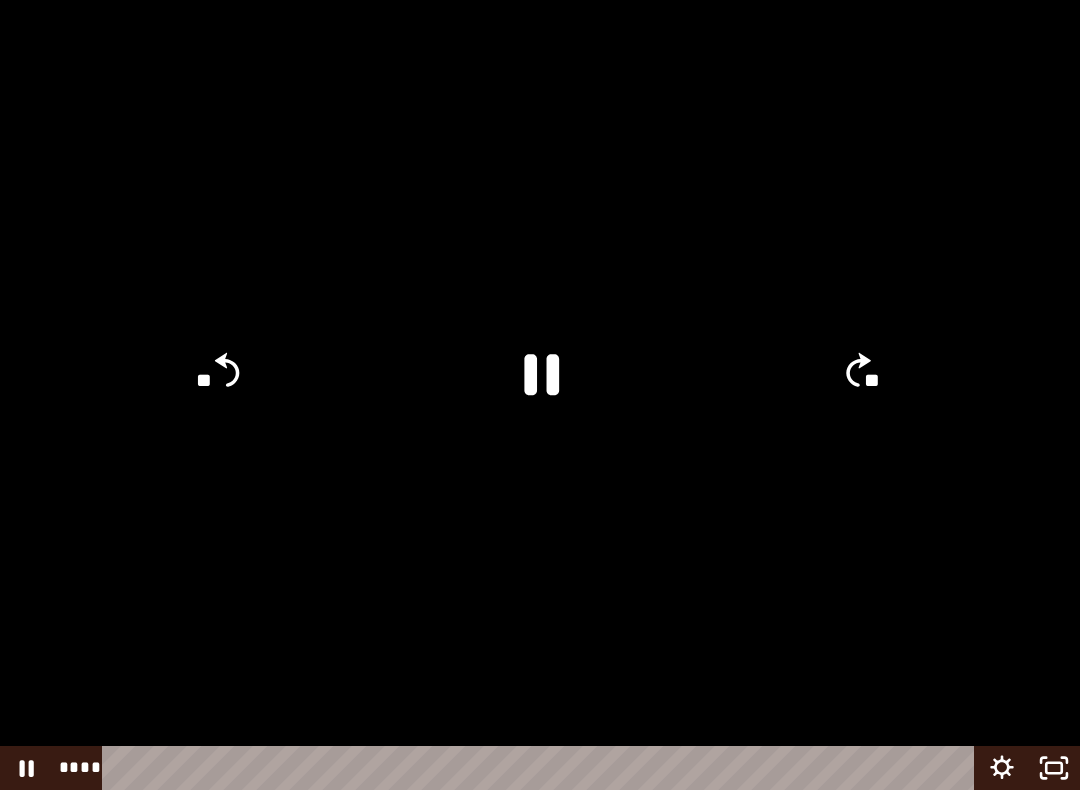 click 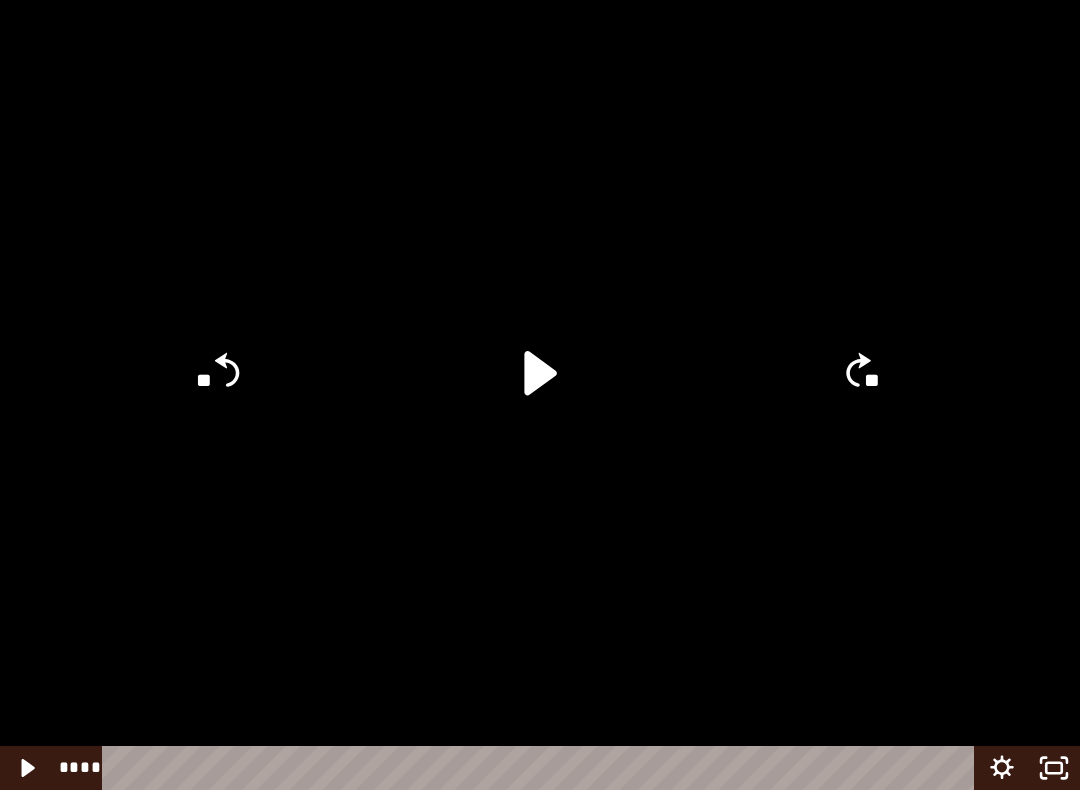 click 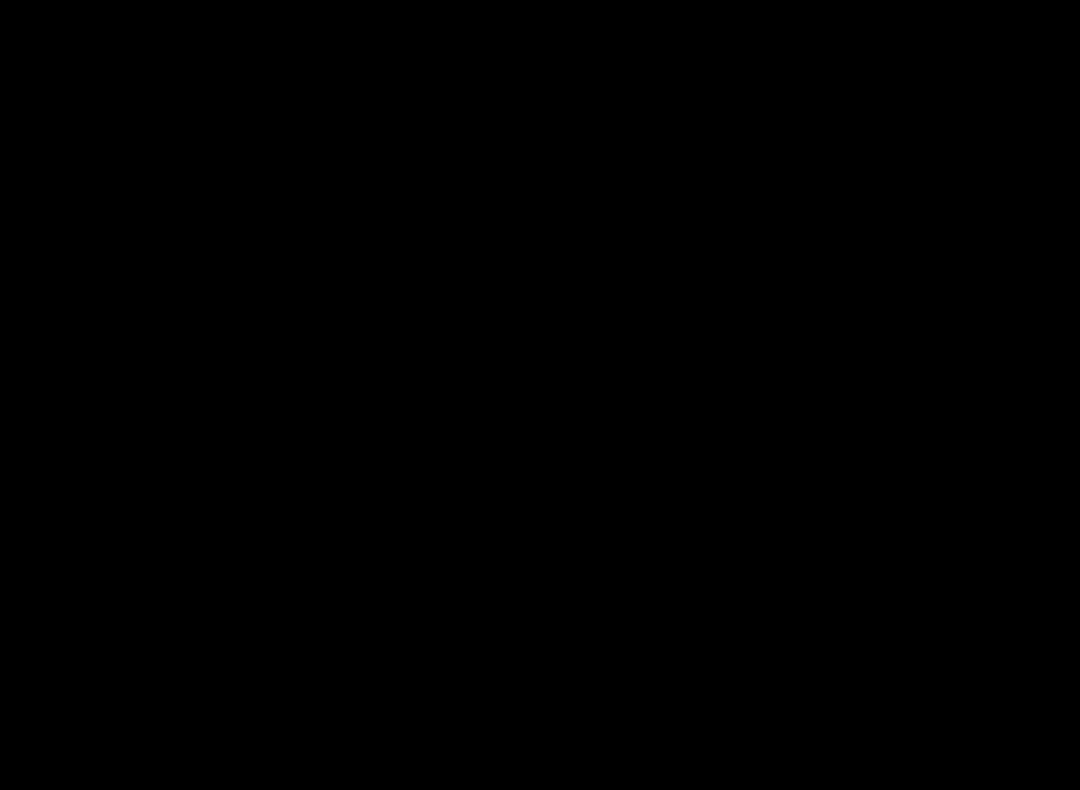 click at bounding box center (540, 395) 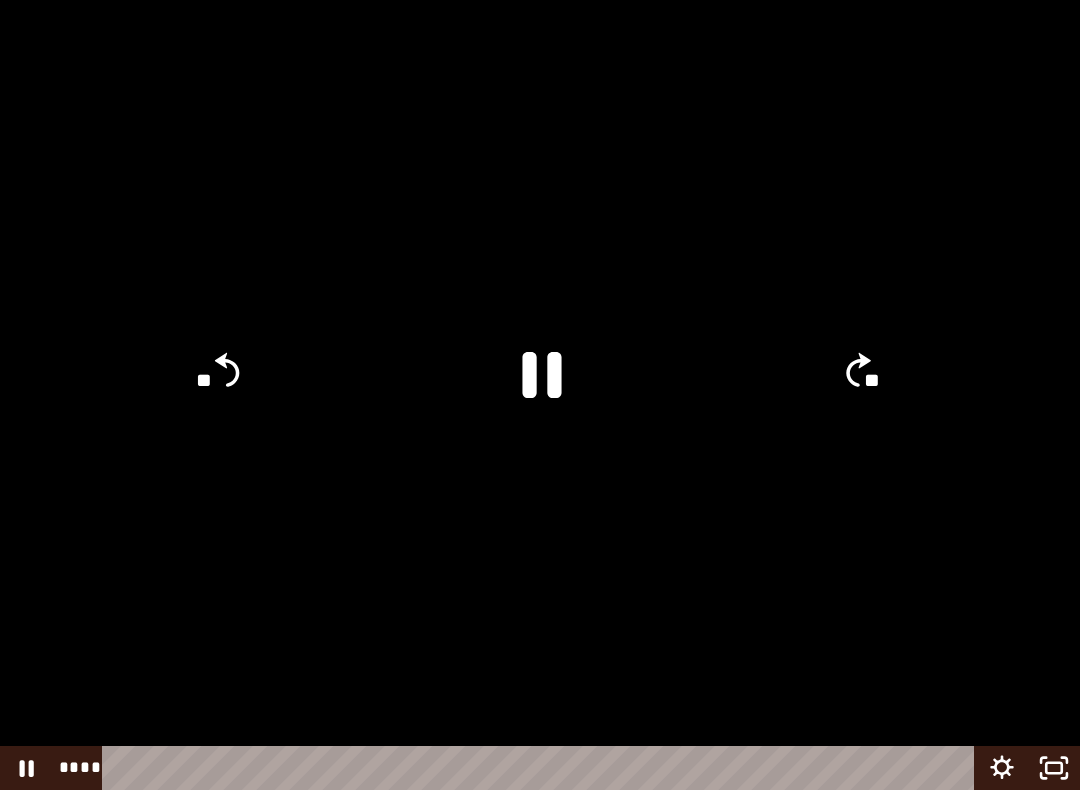 click 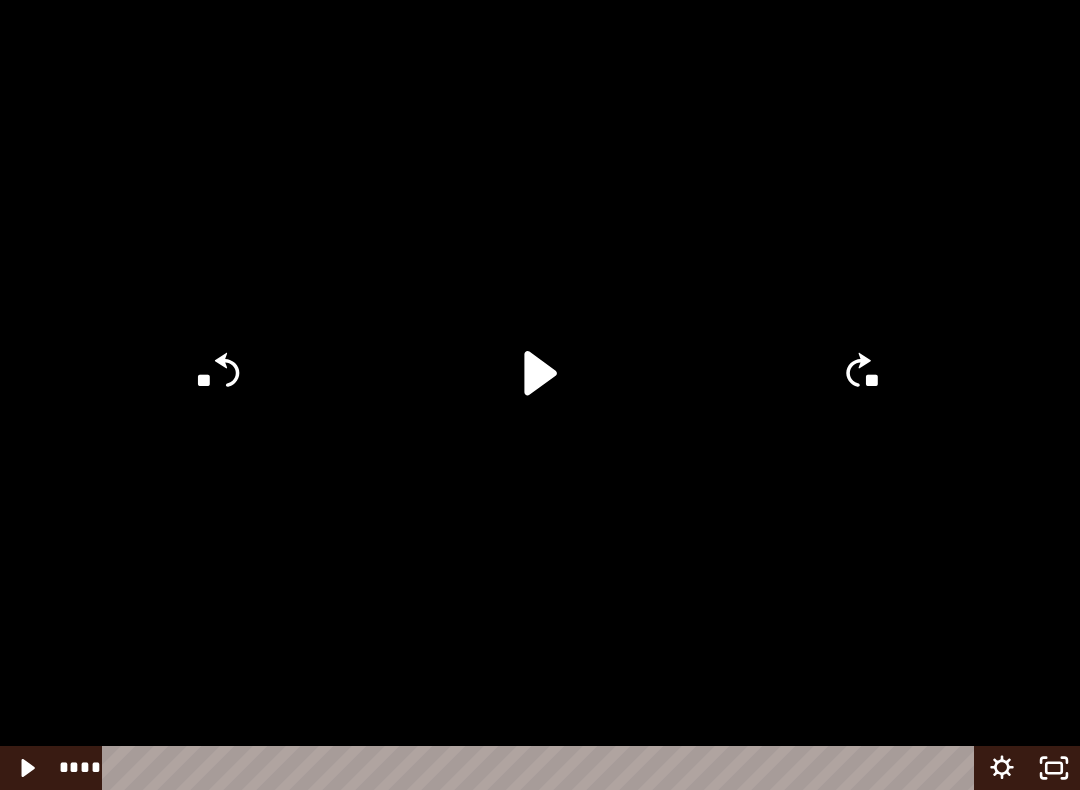 click 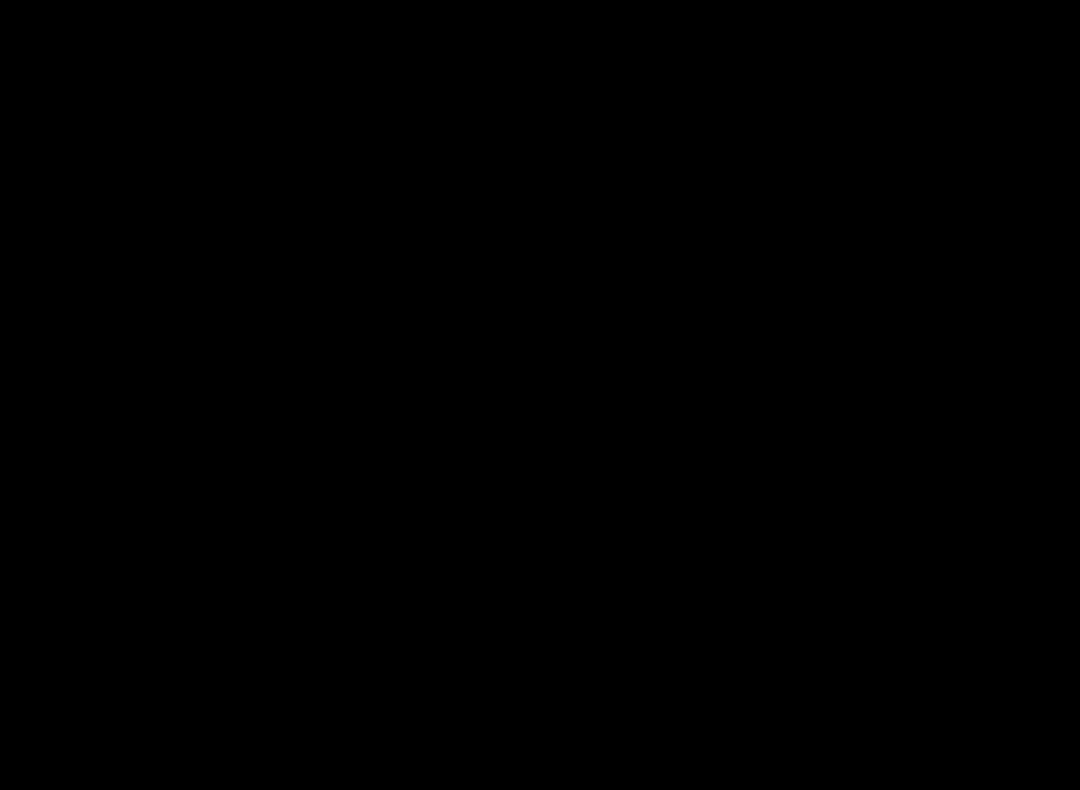 click at bounding box center [540, 395] 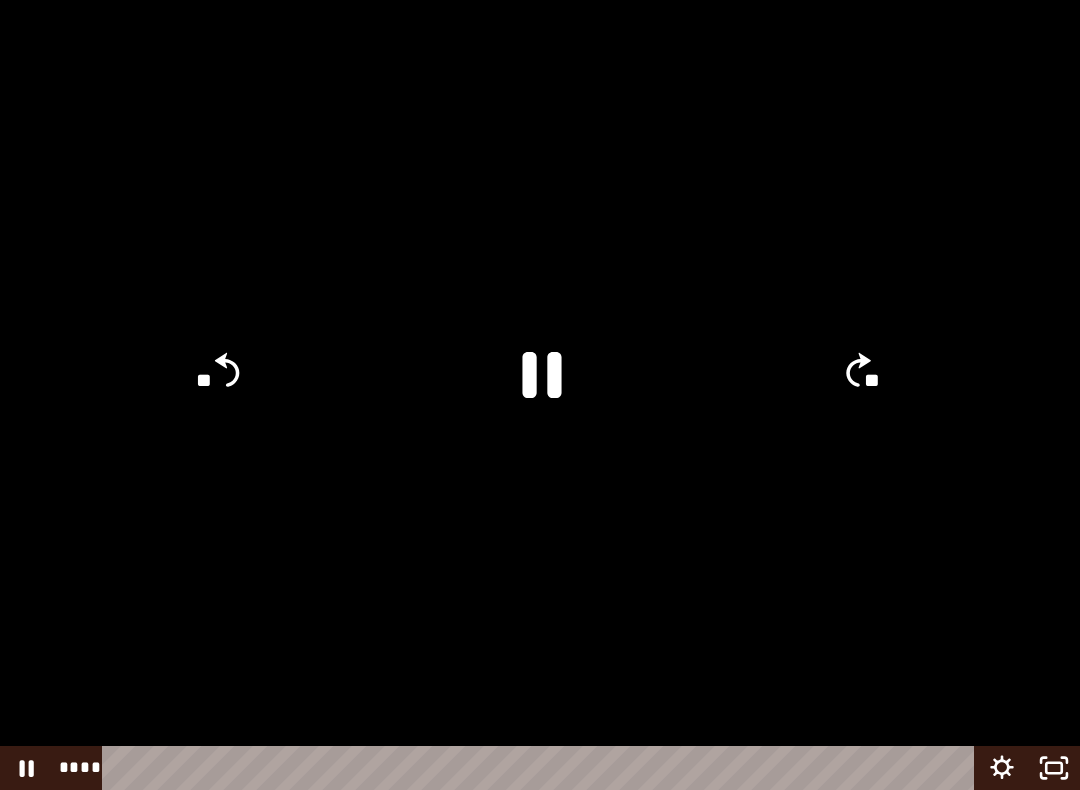 click 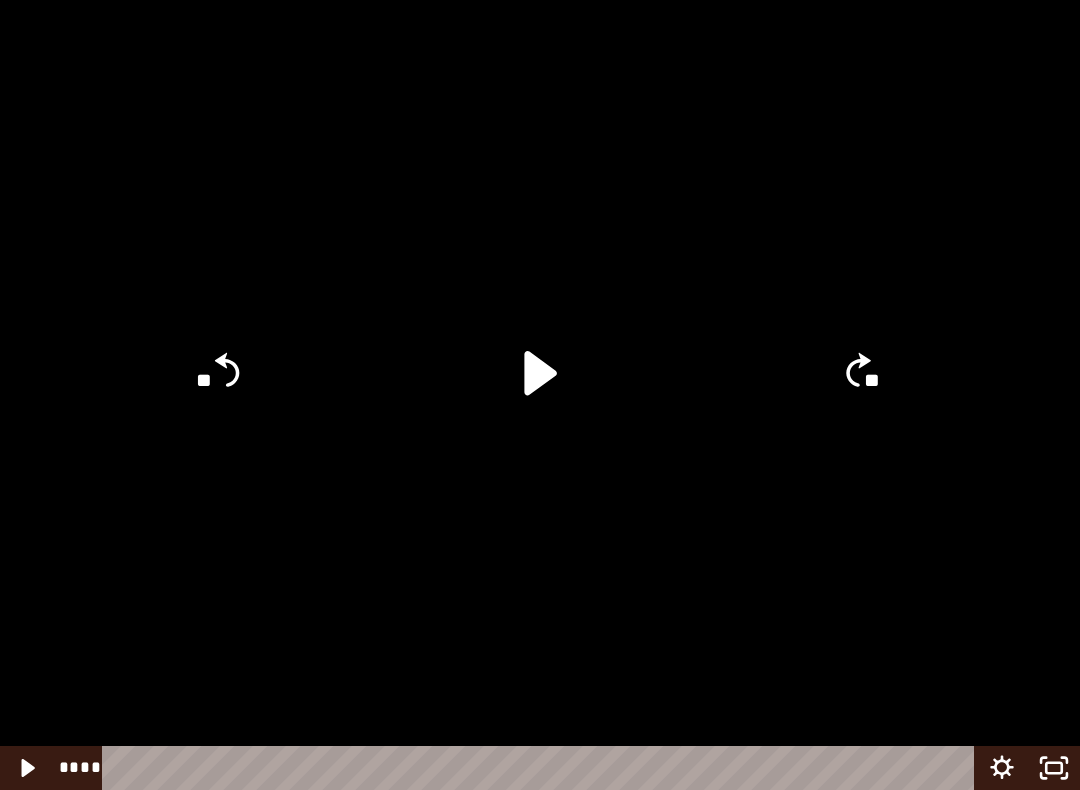 click 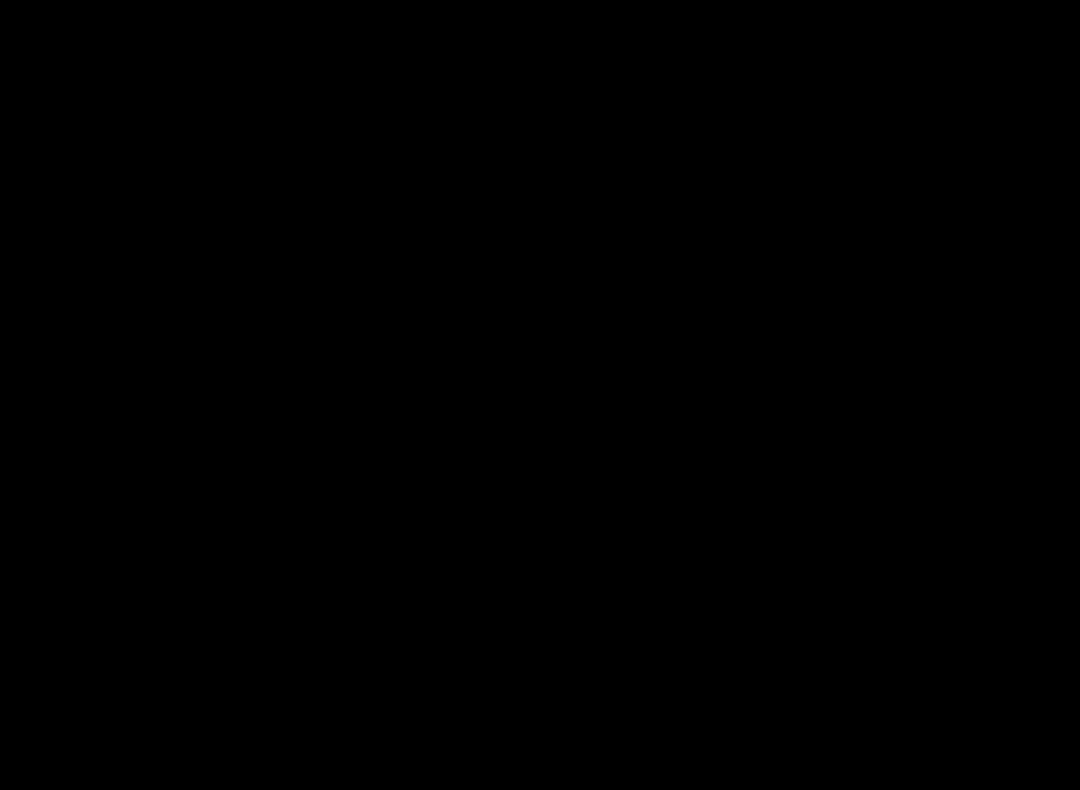 click at bounding box center (540, 395) 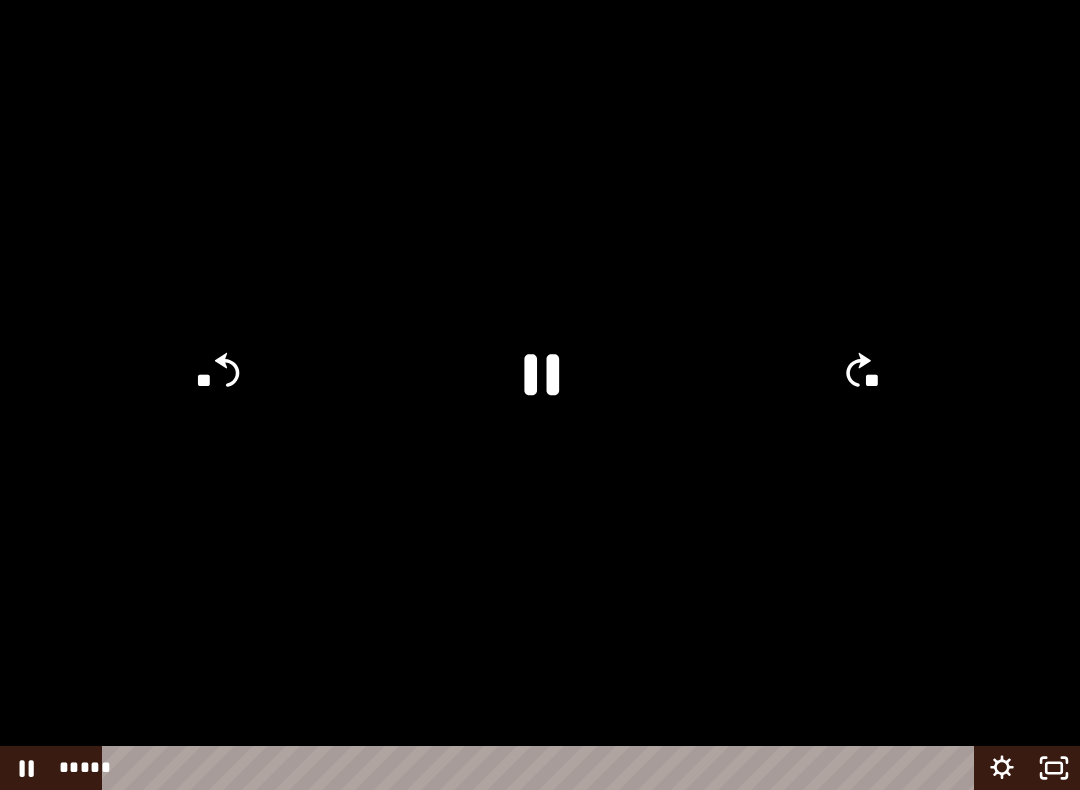click 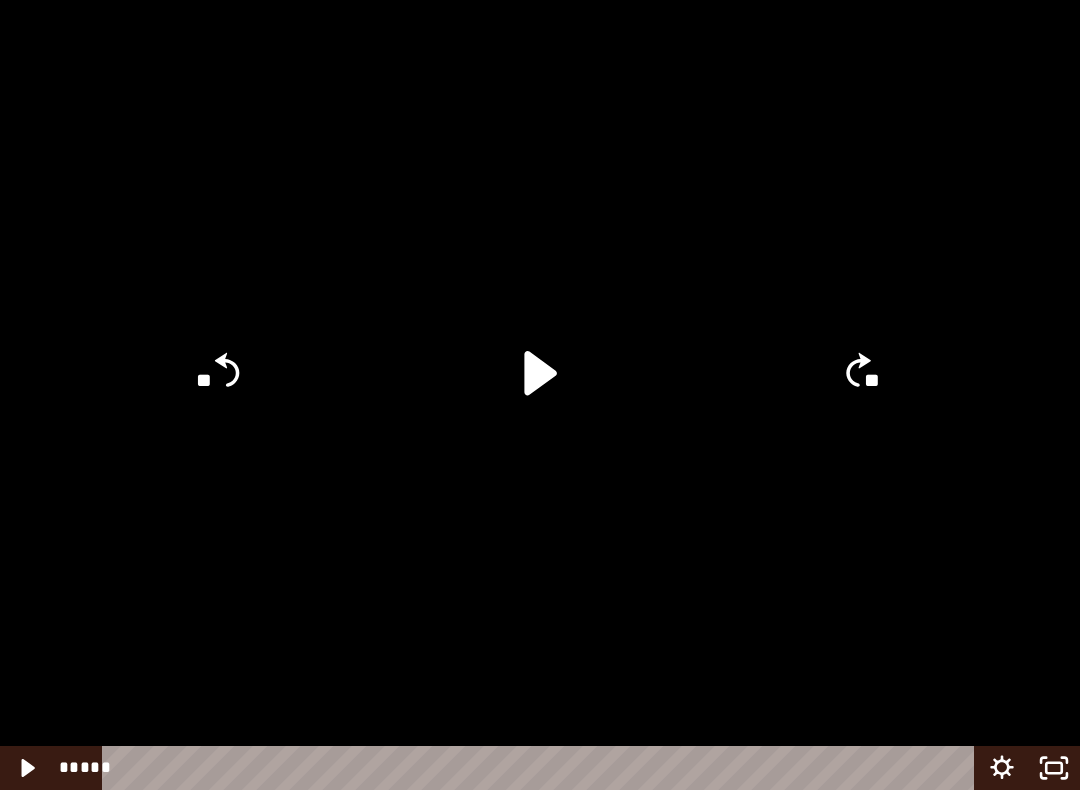 click 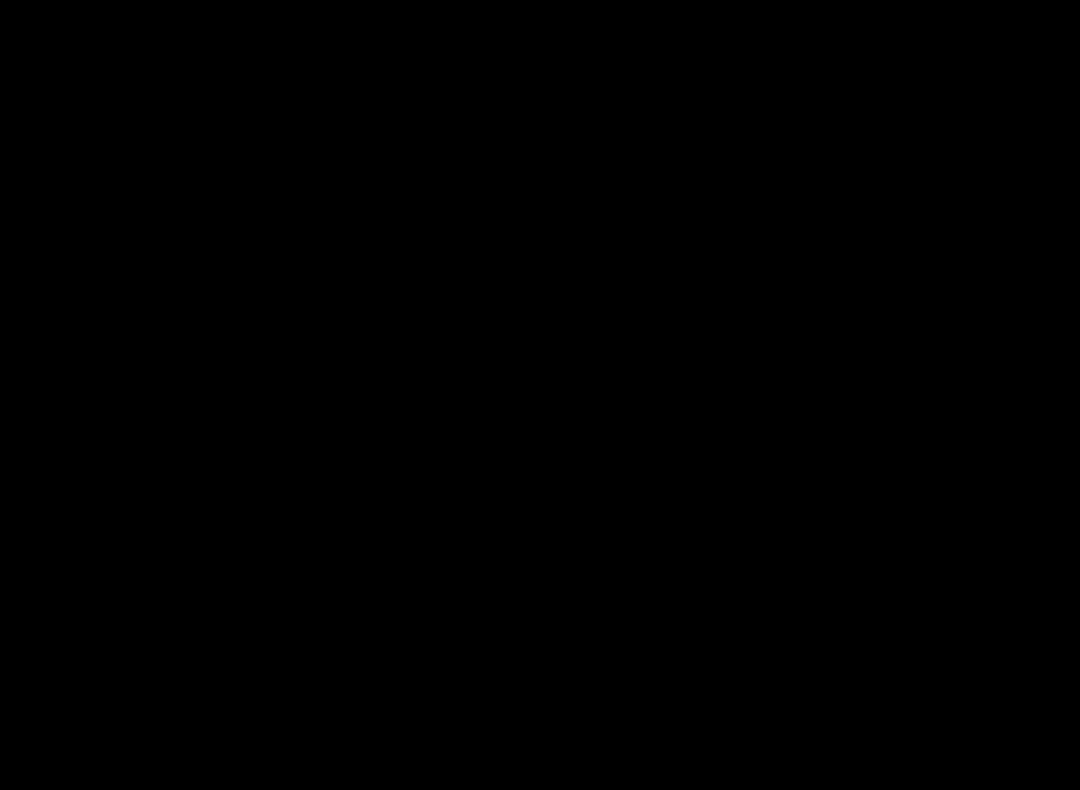 click at bounding box center [540, 395] 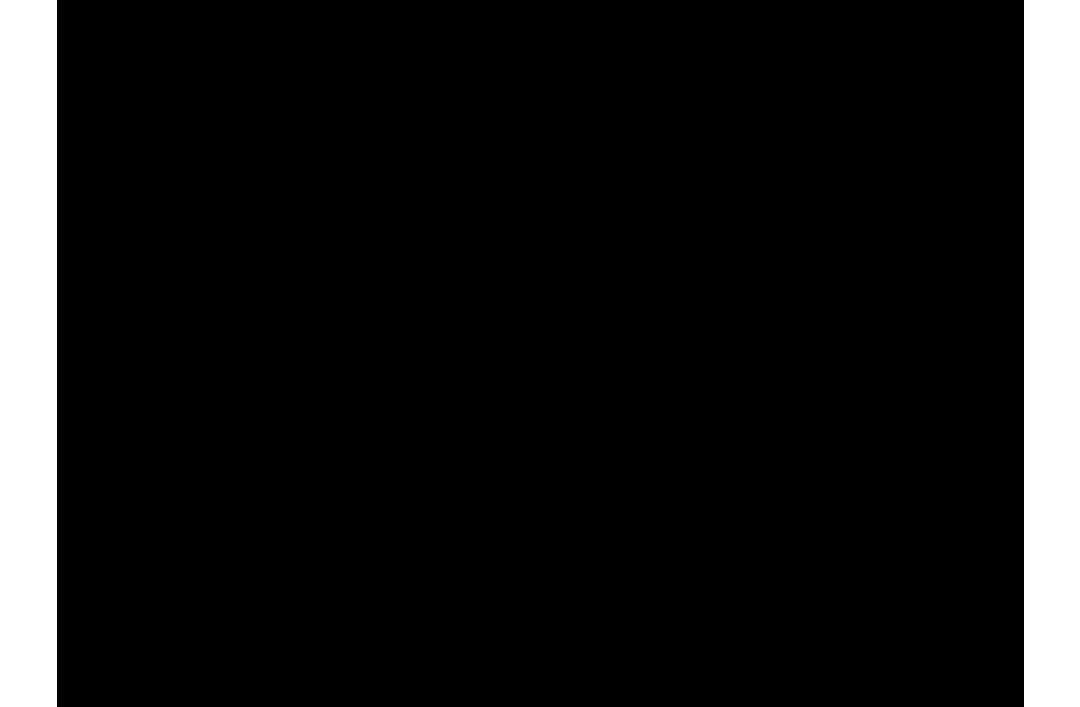 scroll, scrollTop: 270, scrollLeft: 0, axis: vertical 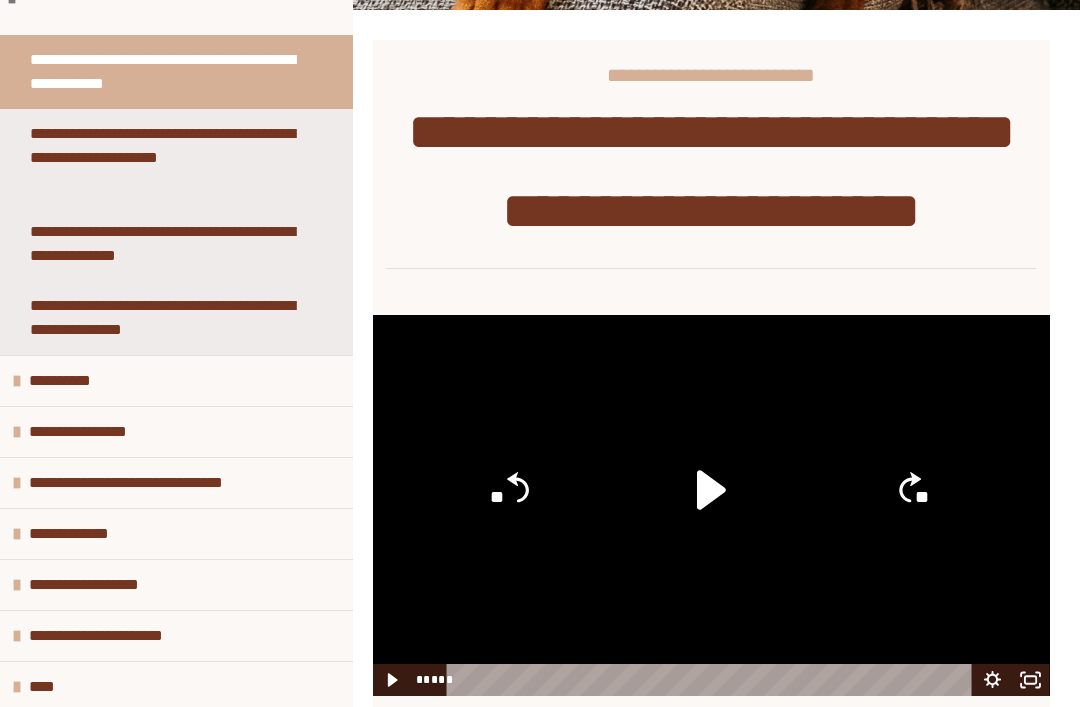 click on "**********" at bounding box center [87, 432] 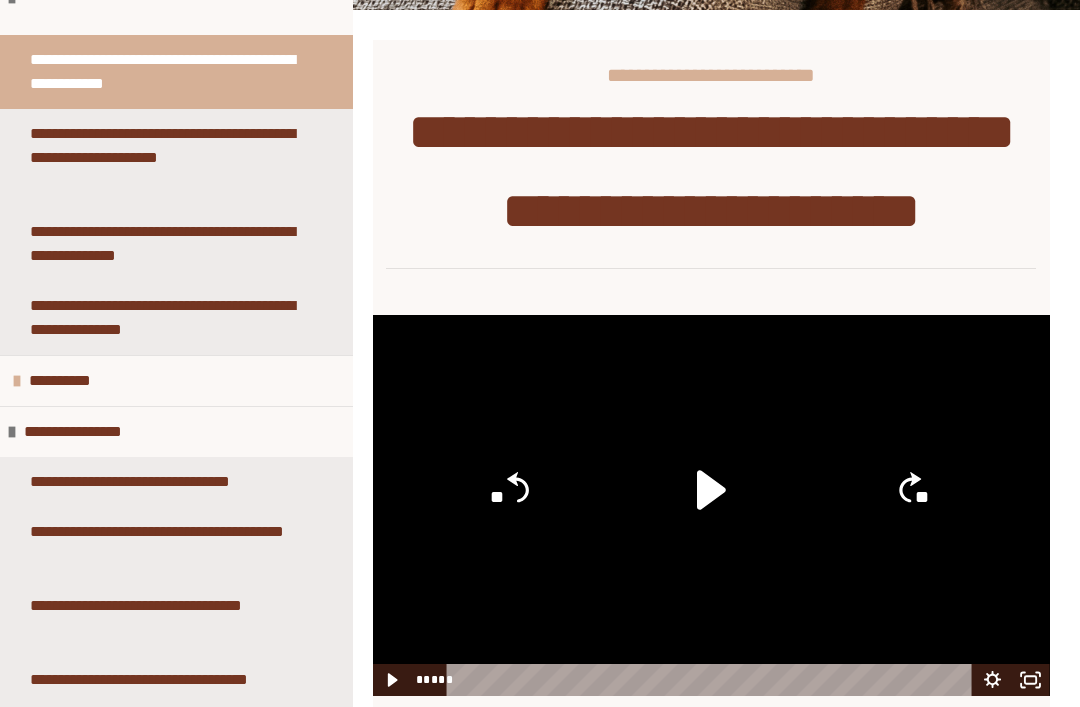 click on "**********" at bounding box center [157, 482] 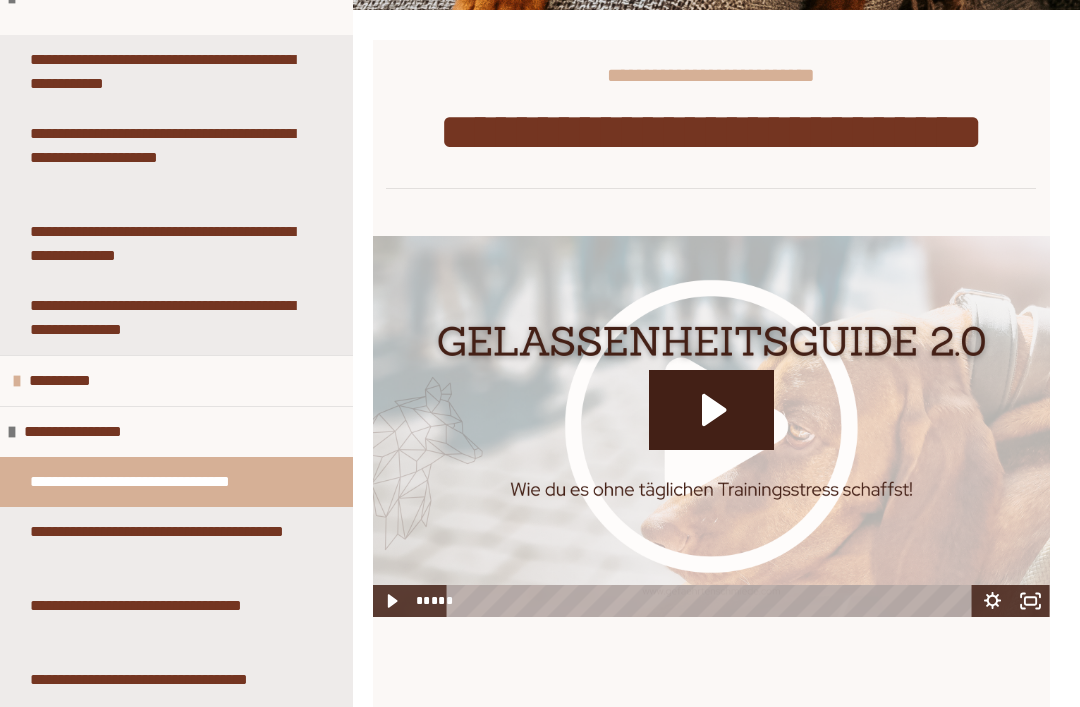 click 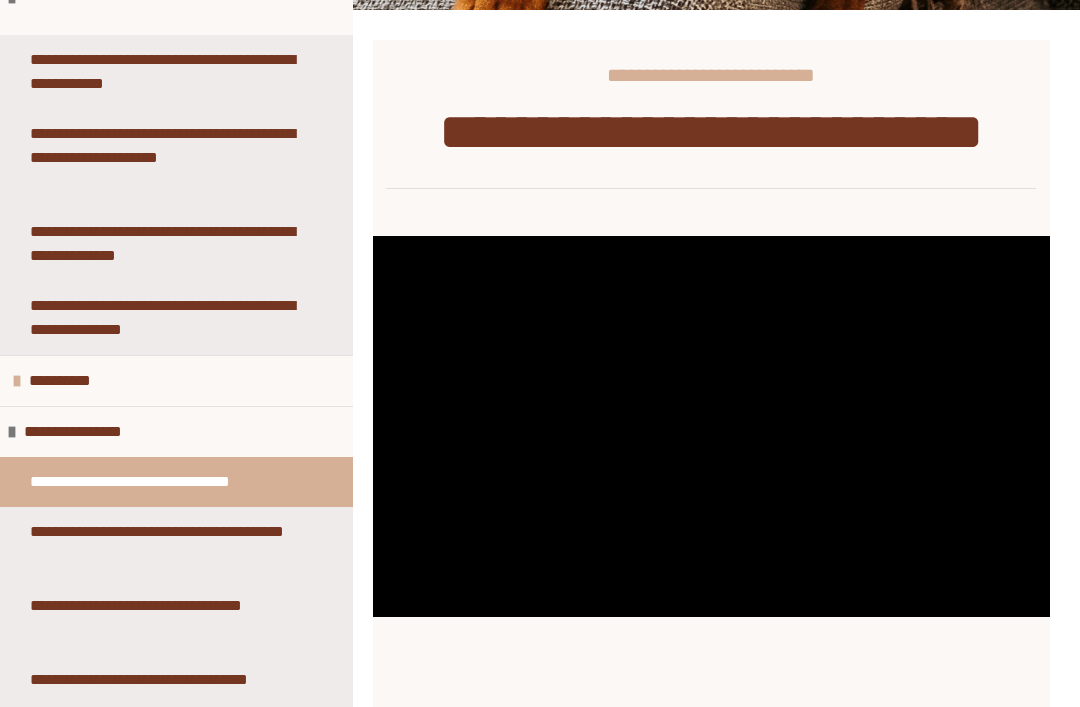 click at bounding box center [711, 426] 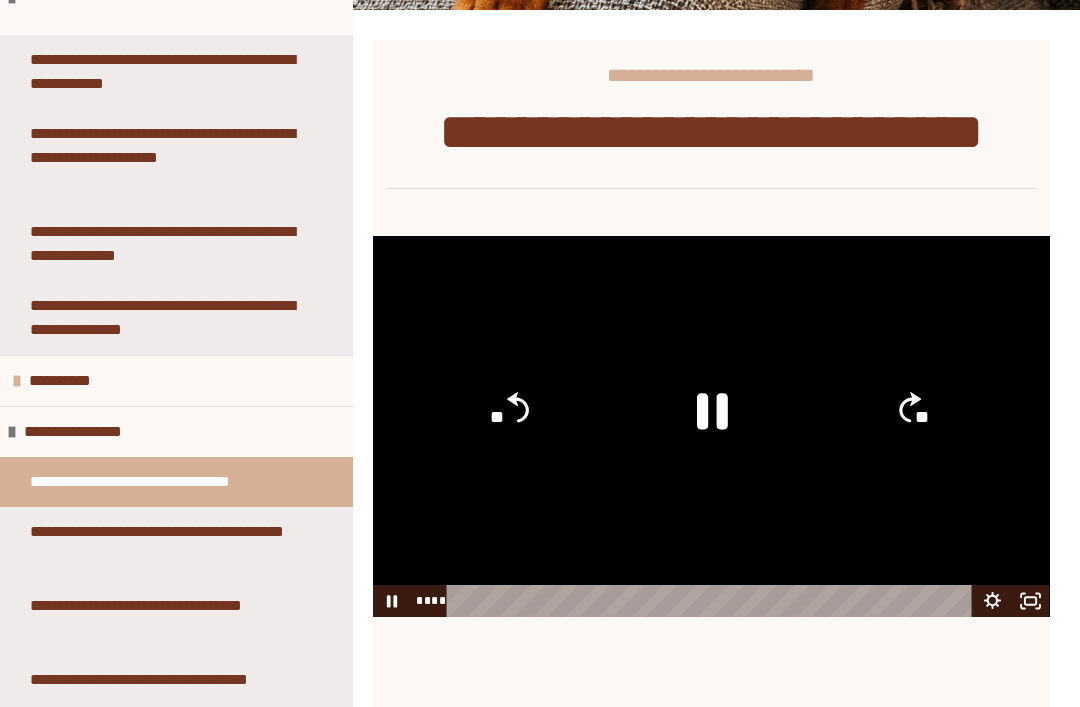 click 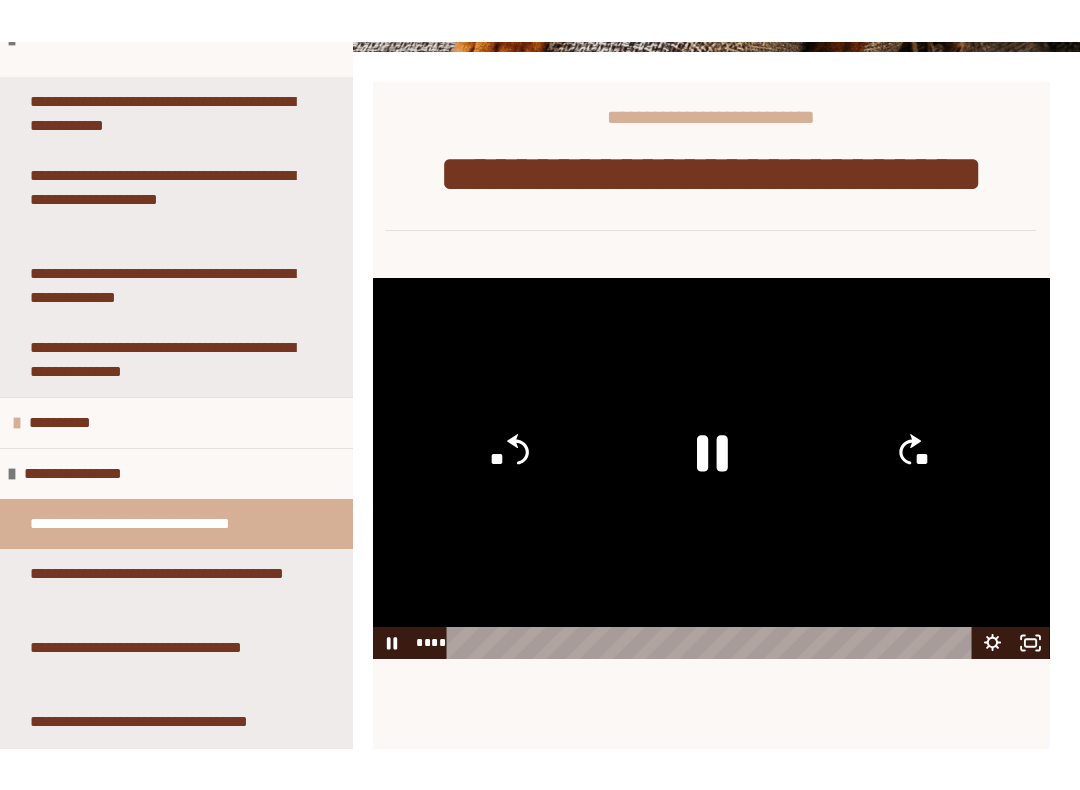 scroll, scrollTop: 20, scrollLeft: 0, axis: vertical 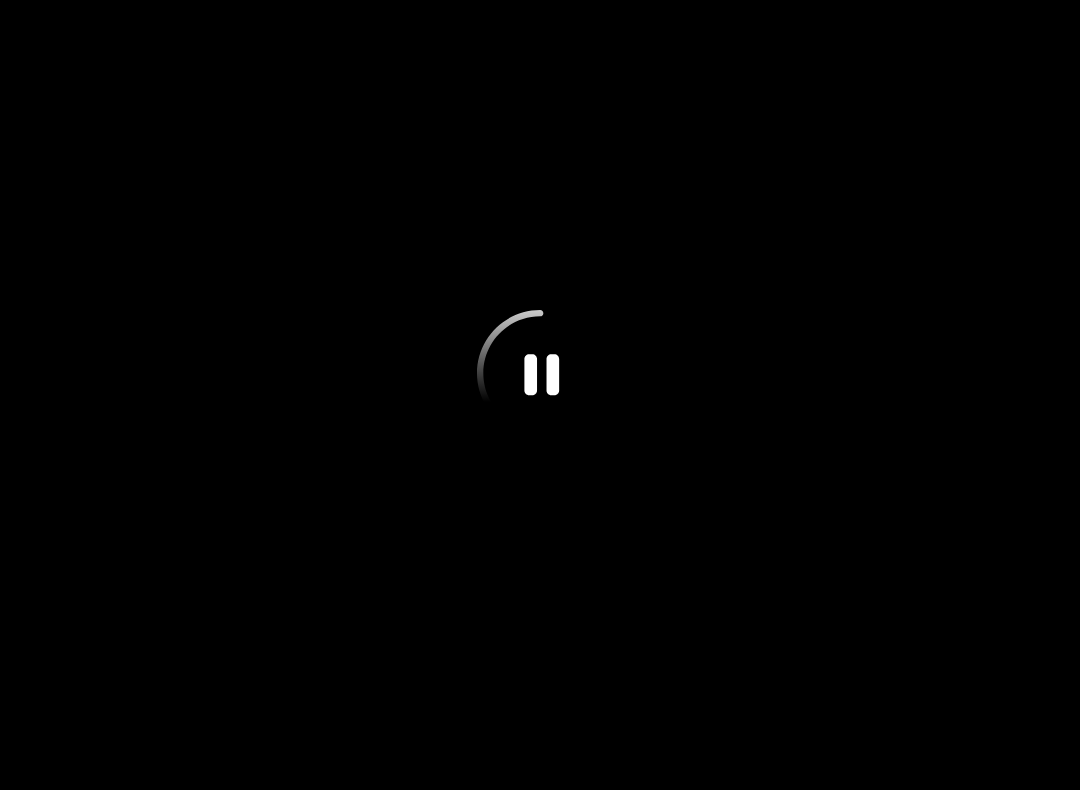 click at bounding box center (540, 395) 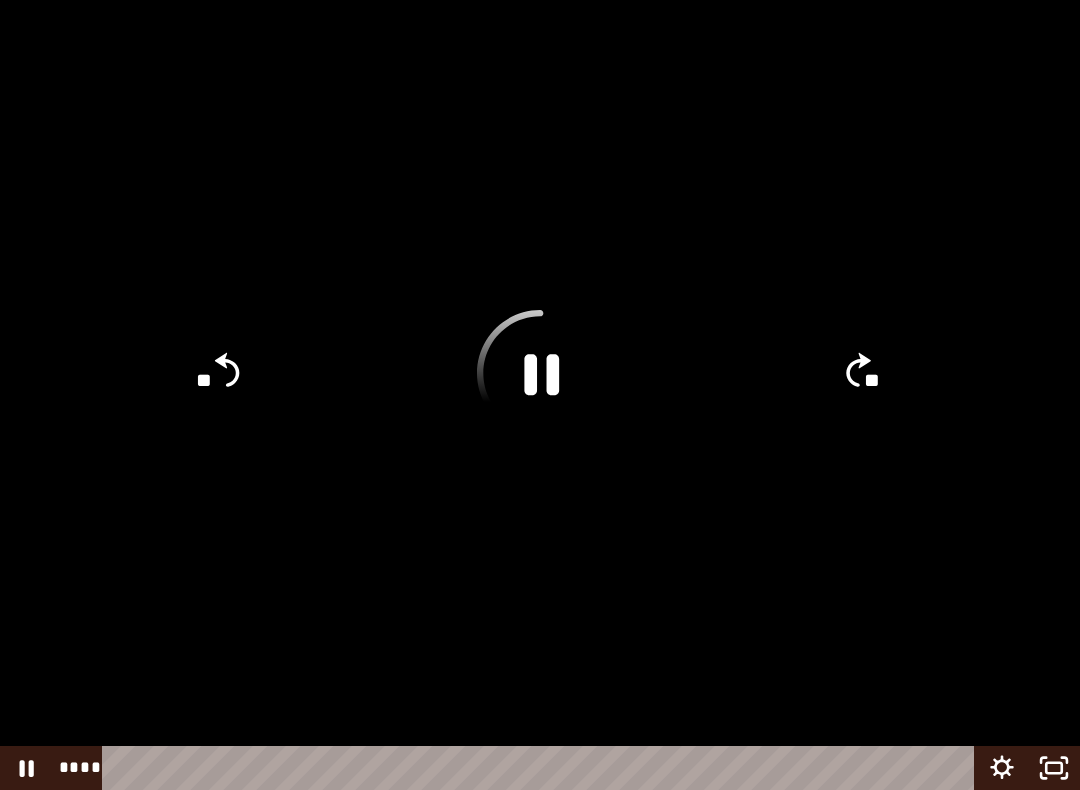 click 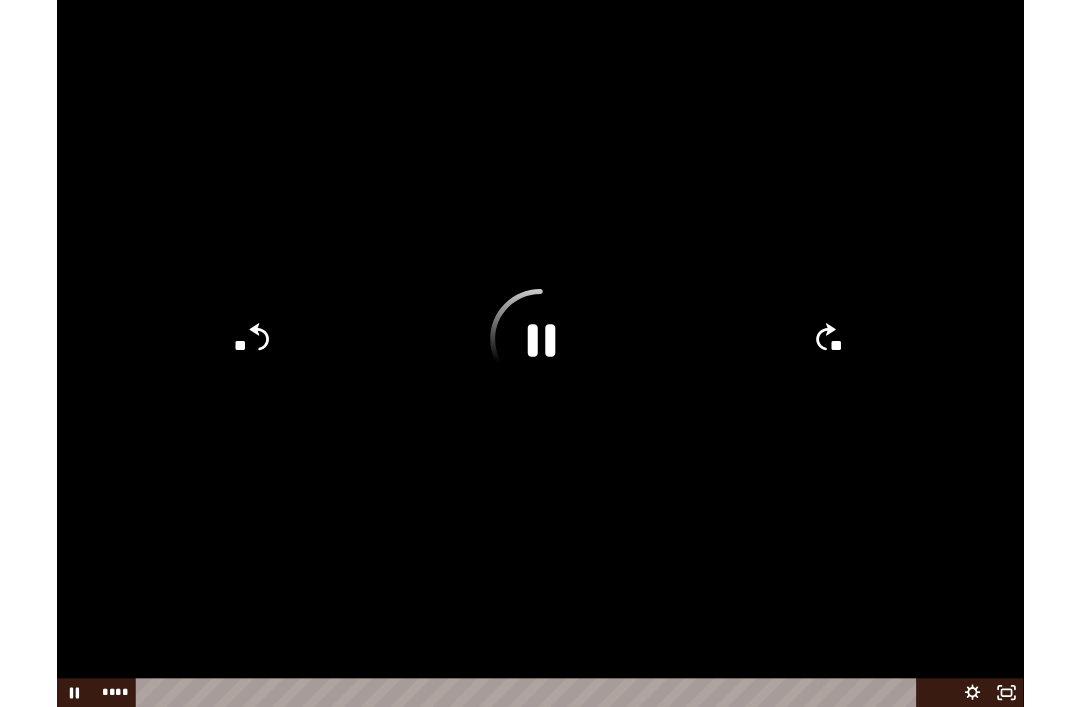 scroll, scrollTop: 270, scrollLeft: 0, axis: vertical 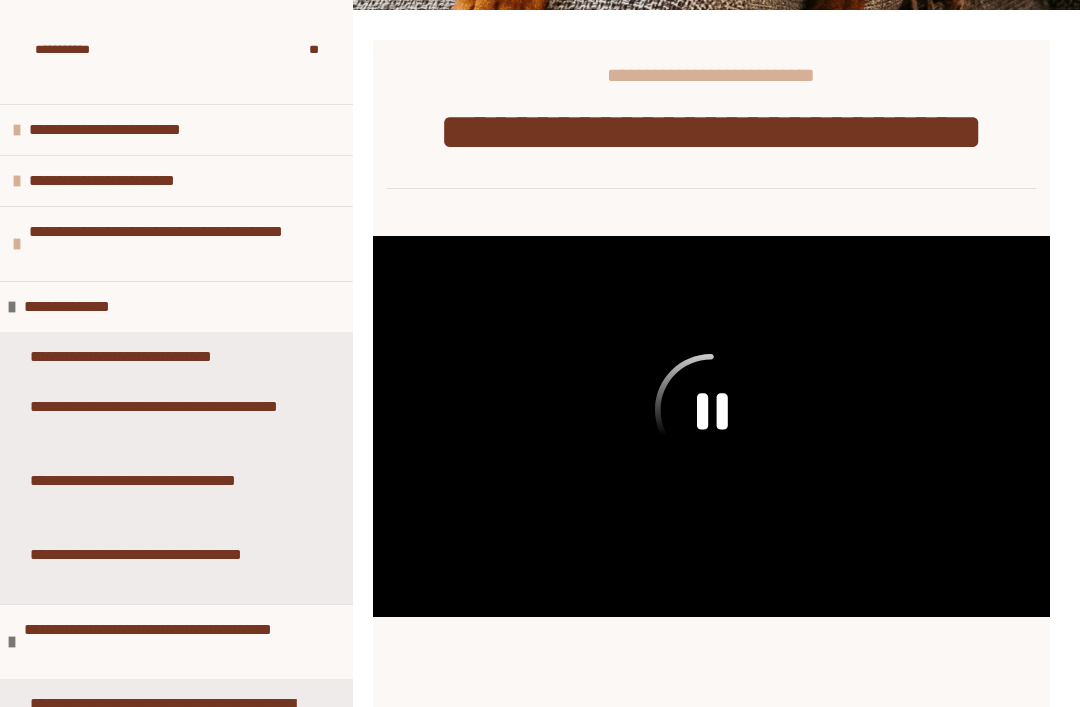 click on "**********" at bounding box center (155, 357) 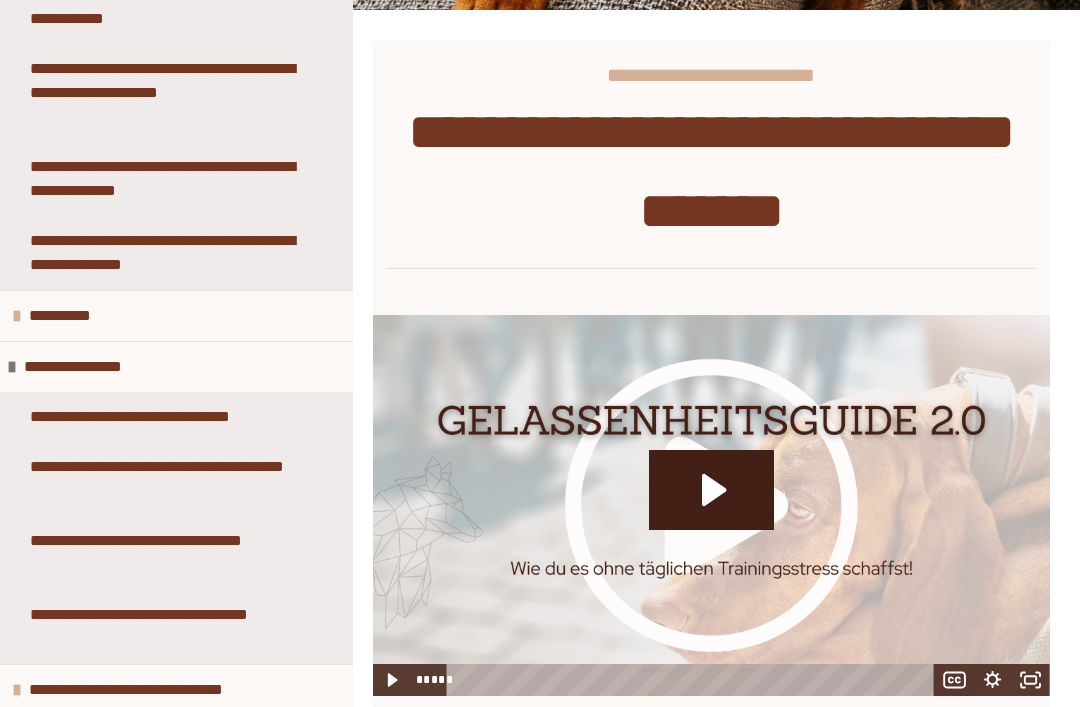 scroll, scrollTop: 710, scrollLeft: 0, axis: vertical 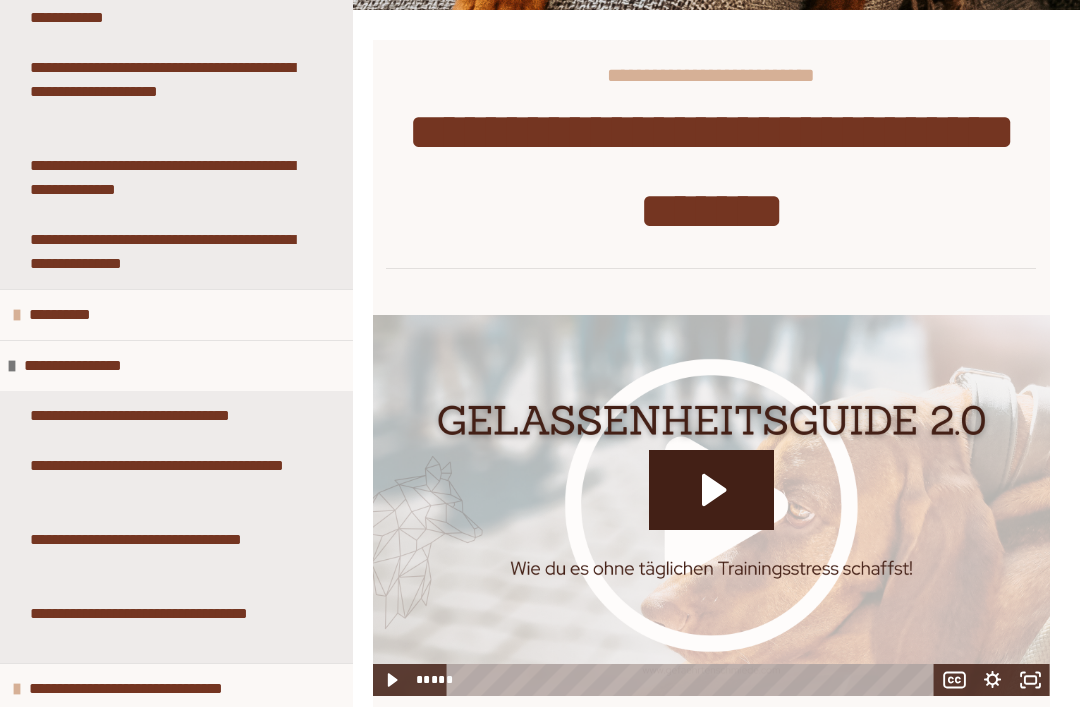 click on "**********" at bounding box center [157, 416] 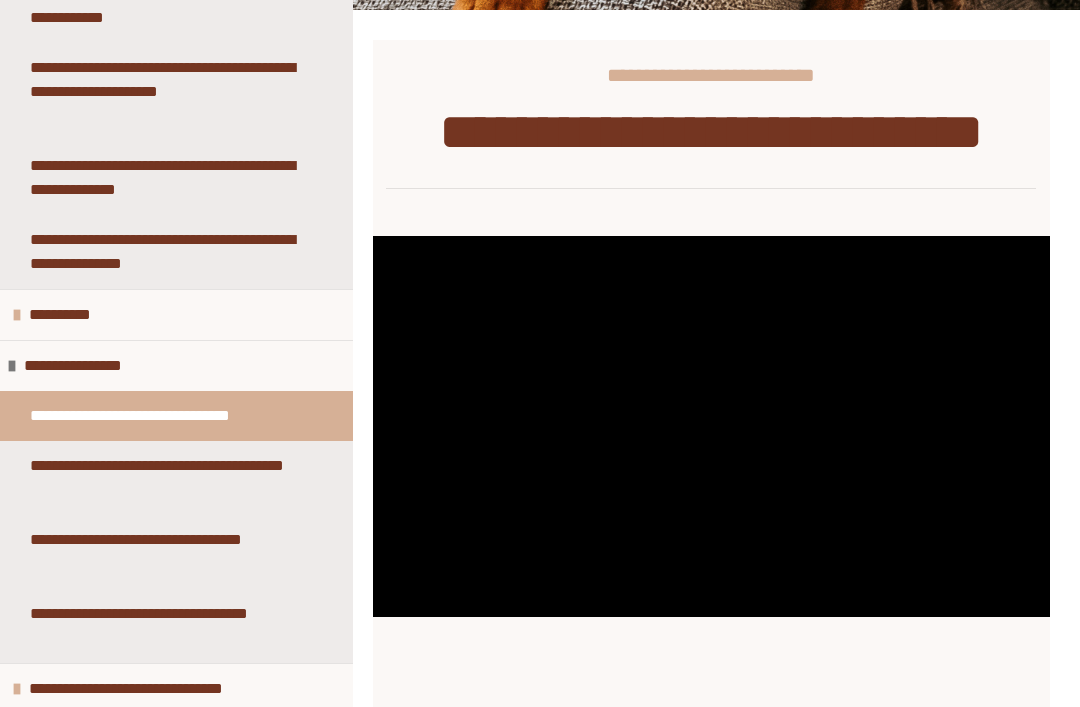 click at bounding box center (711, 426) 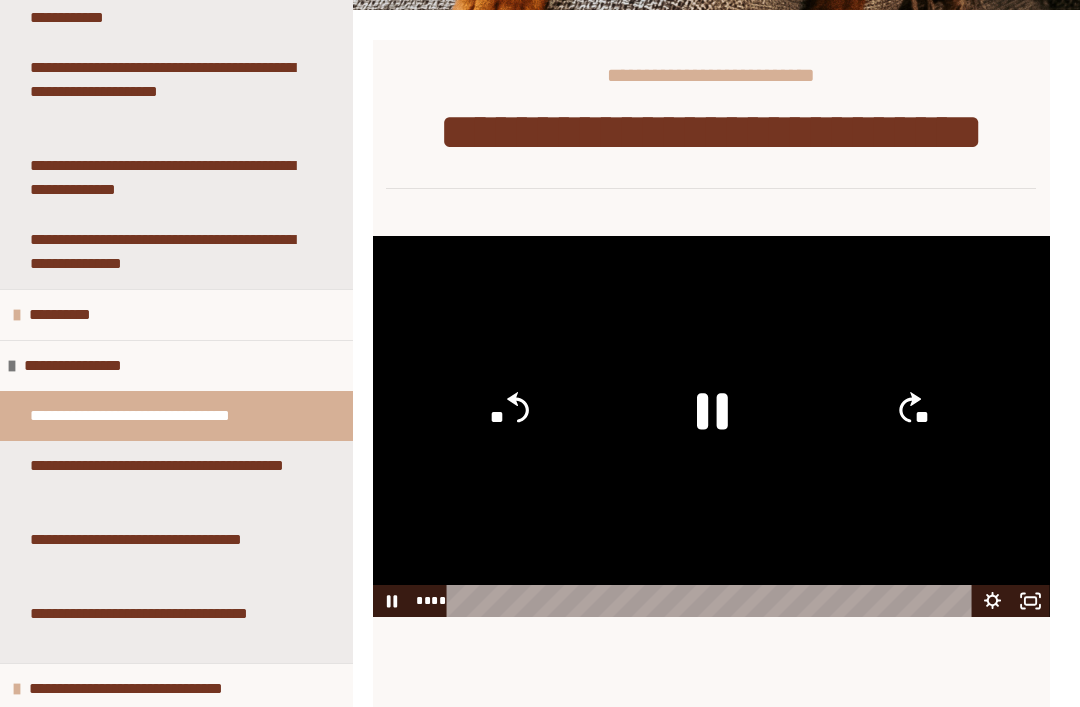 click 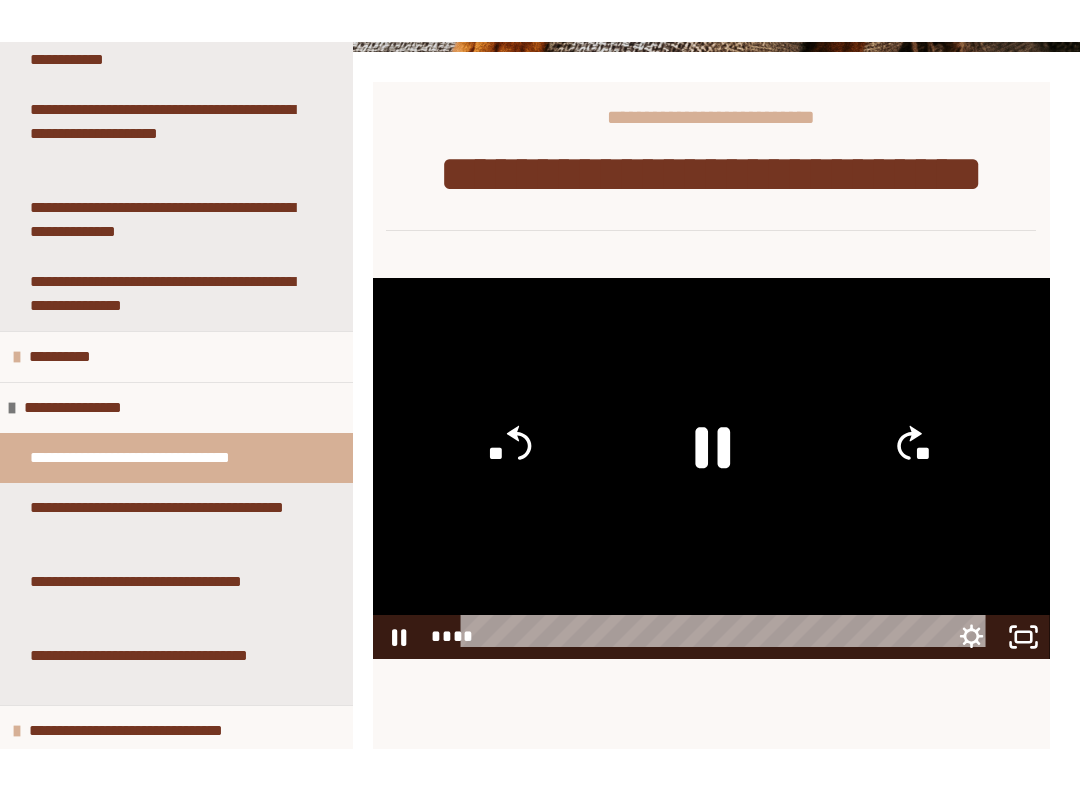 scroll, scrollTop: 20, scrollLeft: 0, axis: vertical 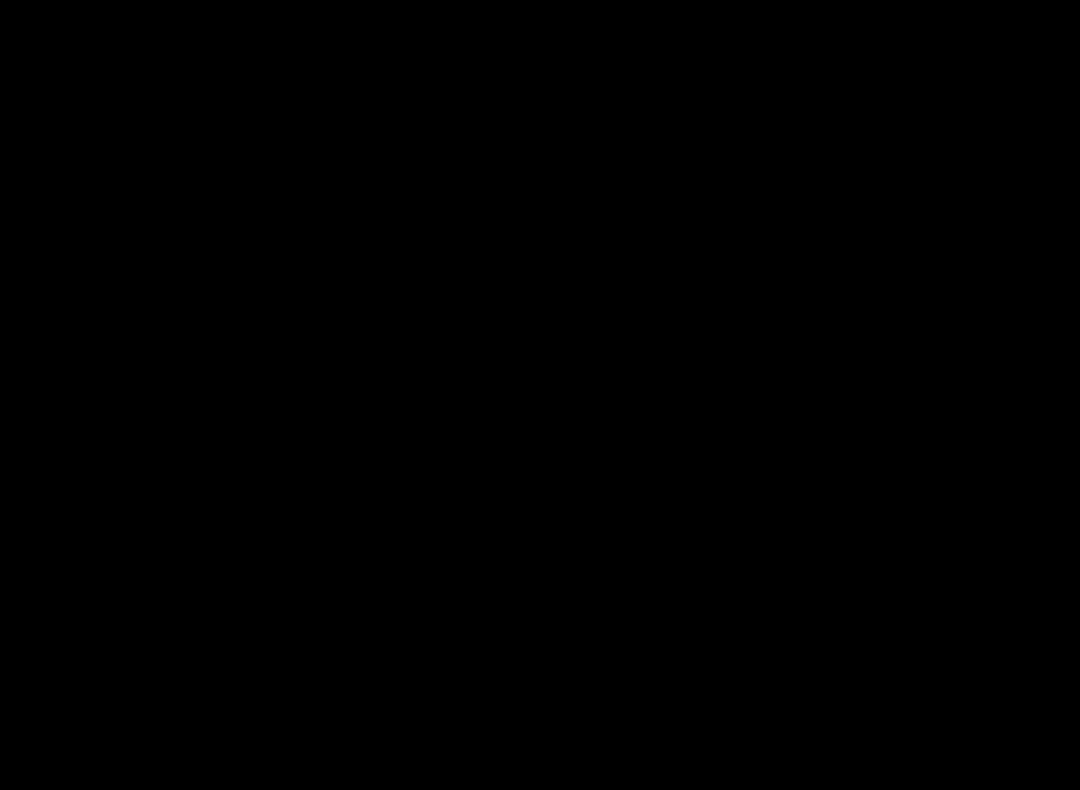 click at bounding box center [540, 395] 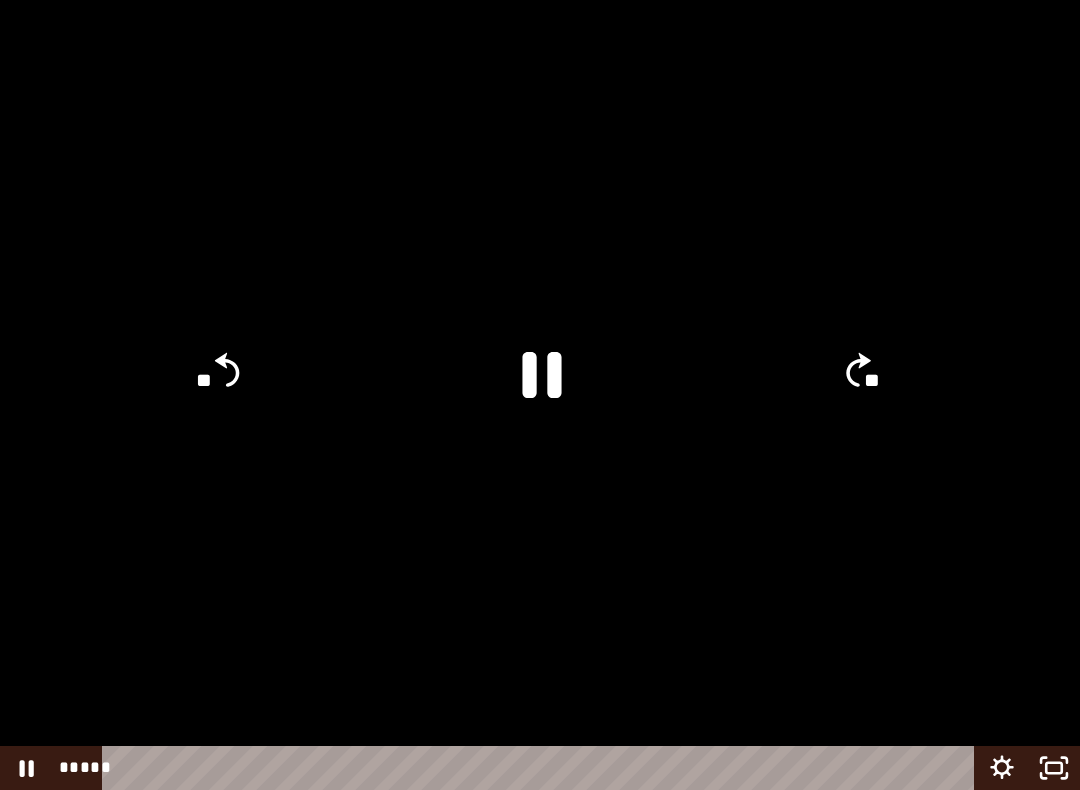click 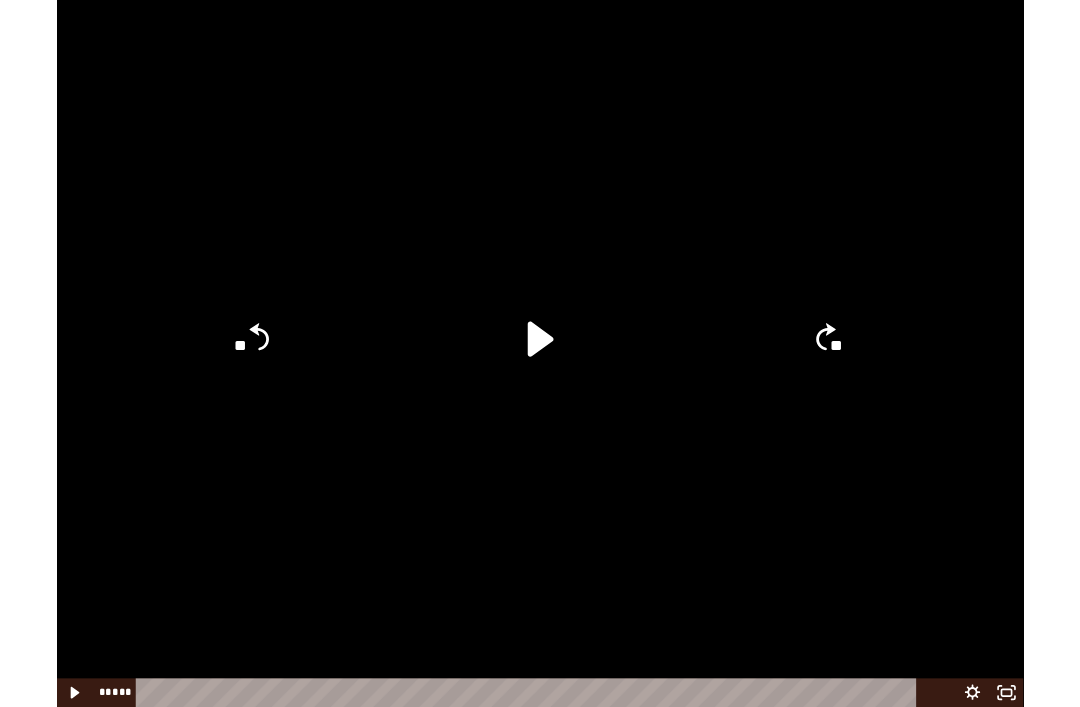 scroll, scrollTop: 270, scrollLeft: 0, axis: vertical 